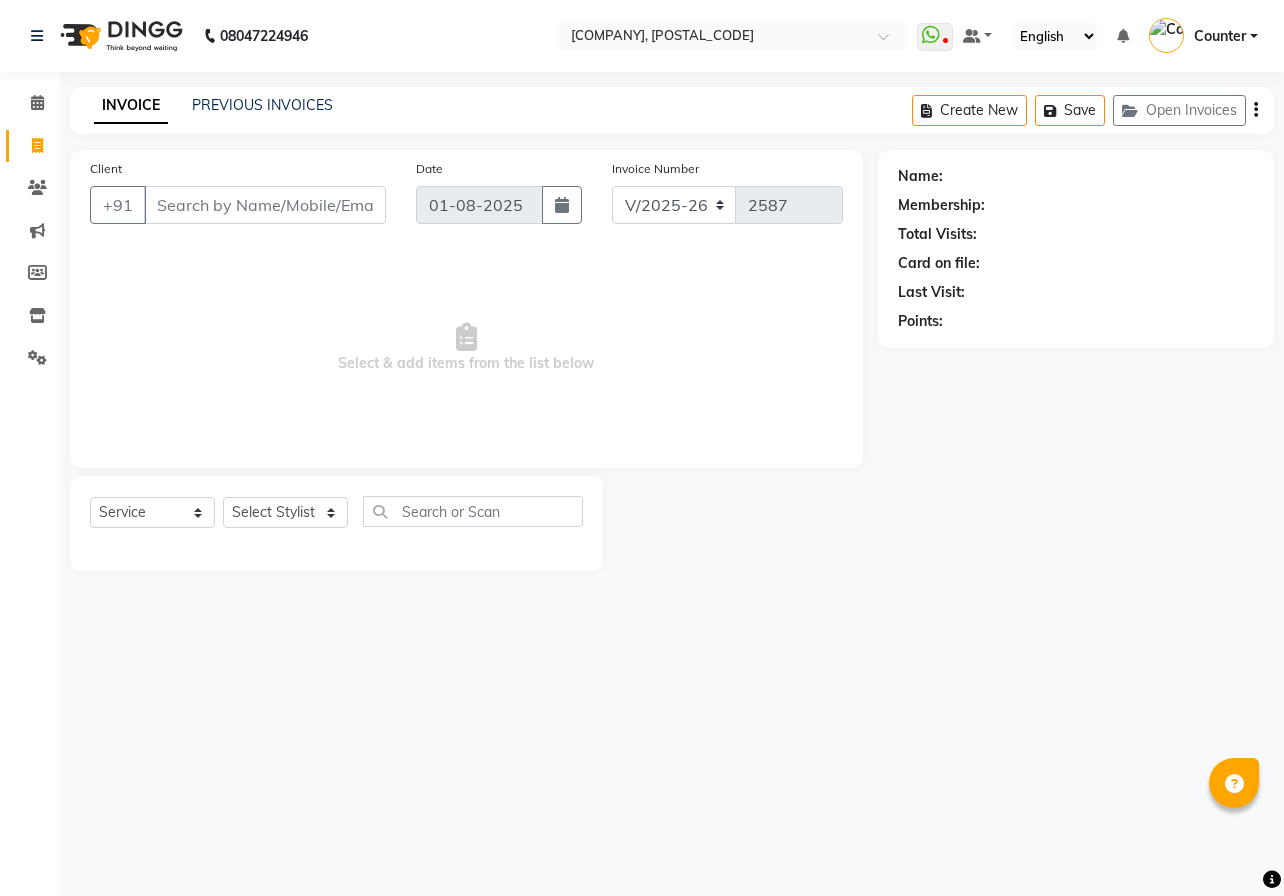select on "889" 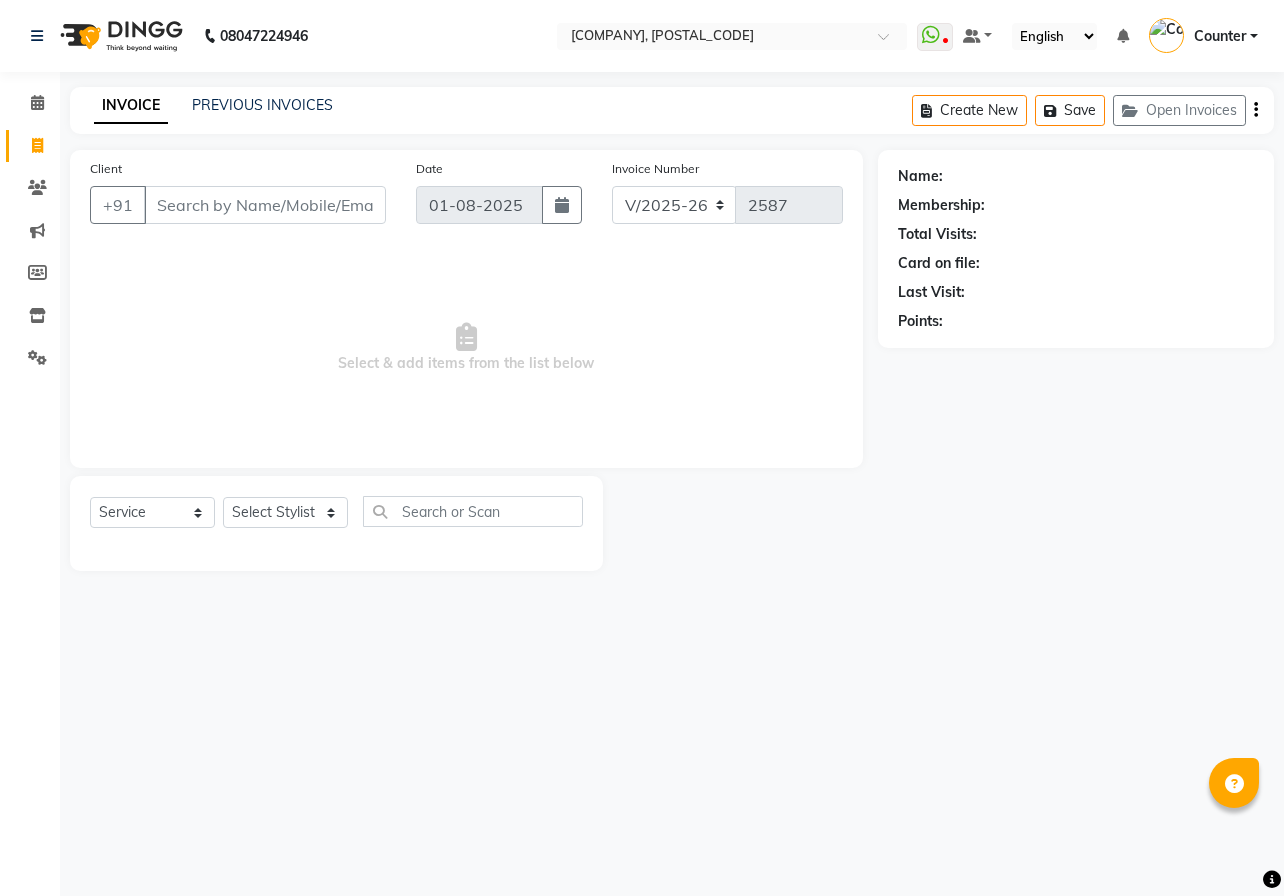 scroll, scrollTop: 0, scrollLeft: 0, axis: both 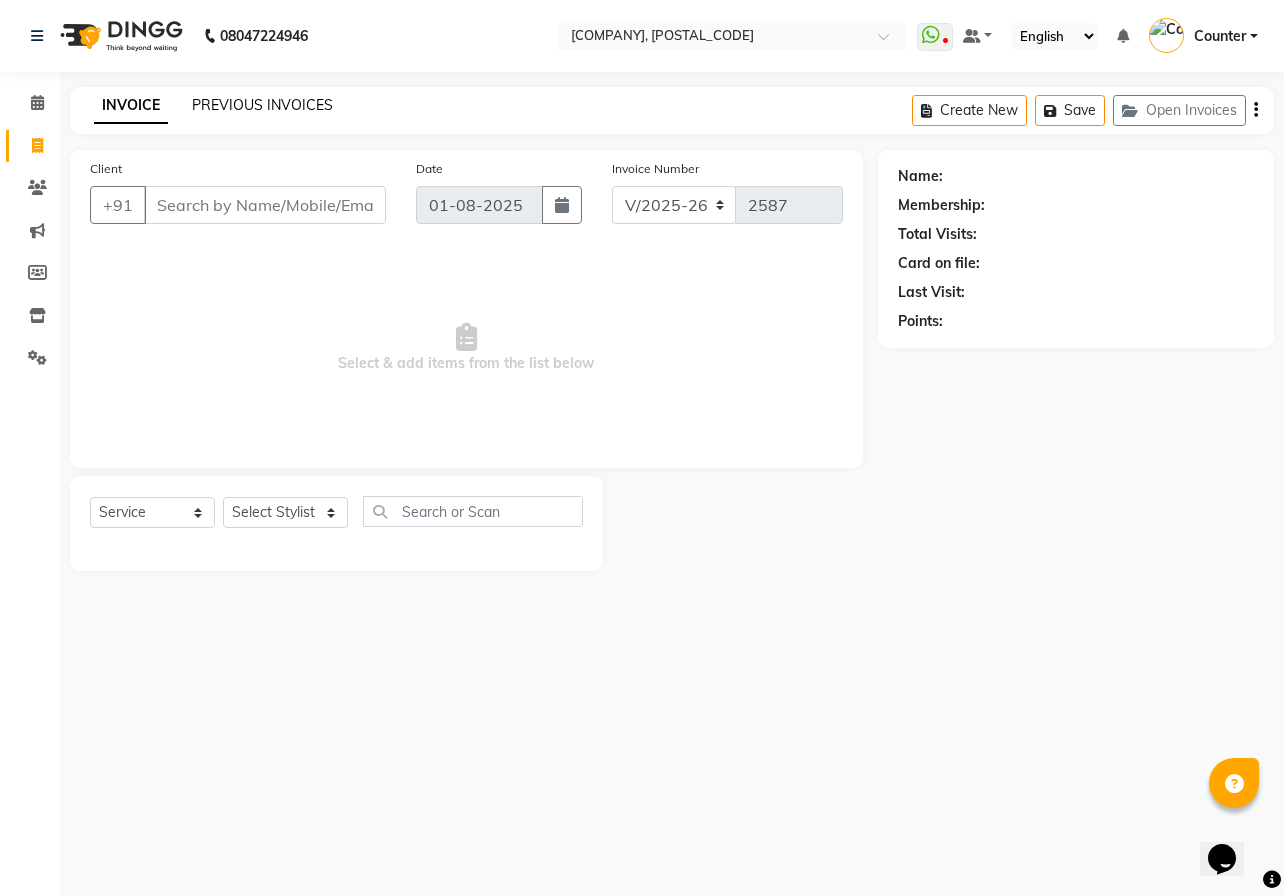 click on "PREVIOUS INVOICES" 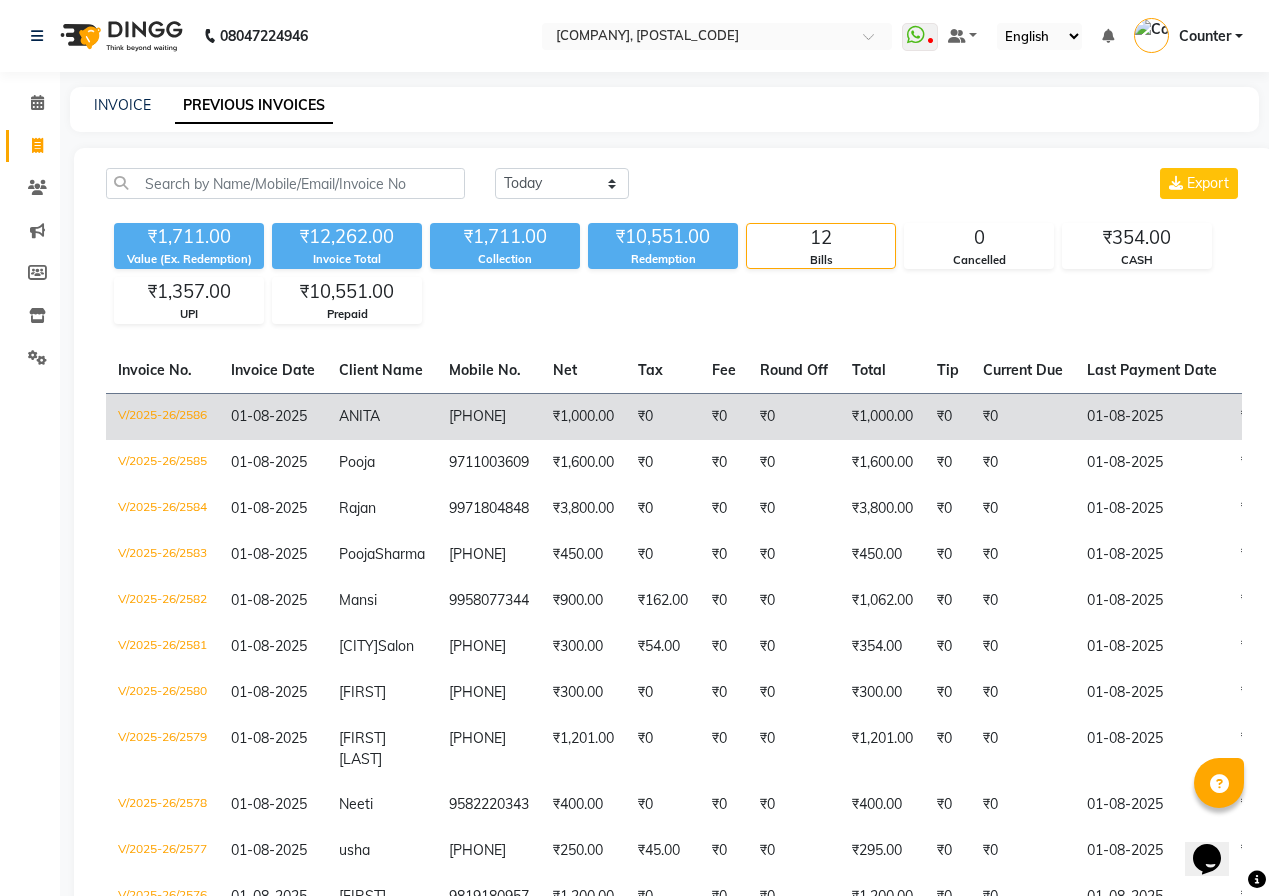 click on "ANITA" 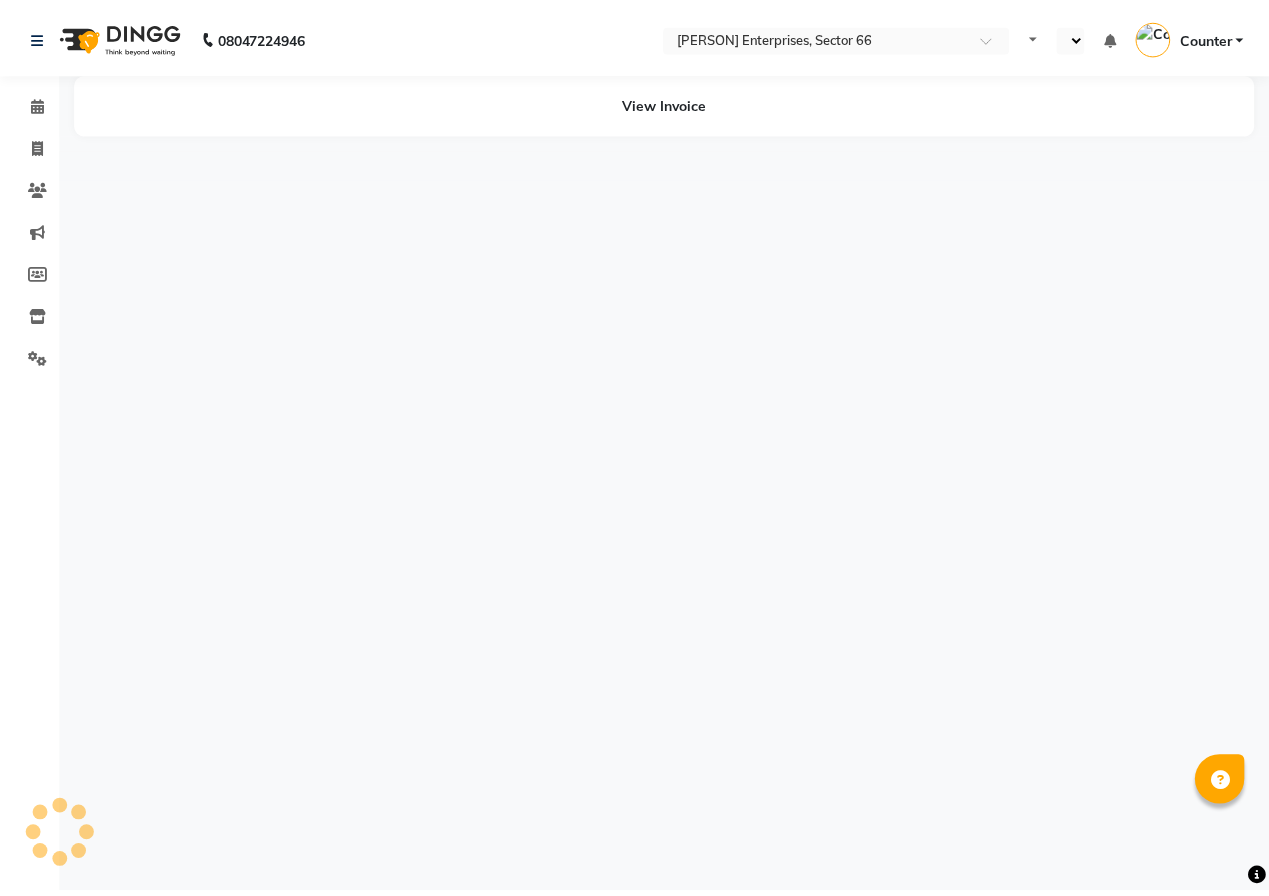 scroll, scrollTop: 0, scrollLeft: 0, axis: both 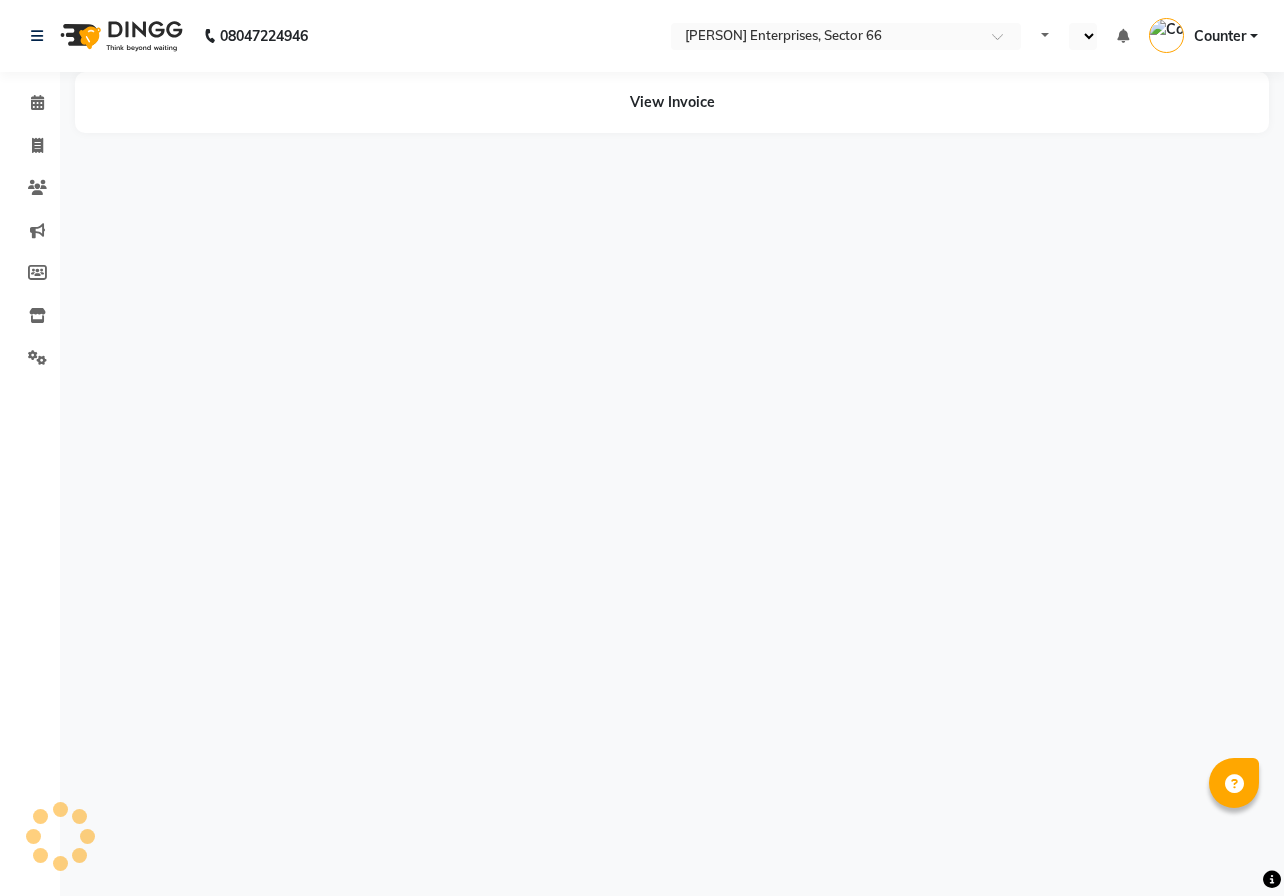 select on "en" 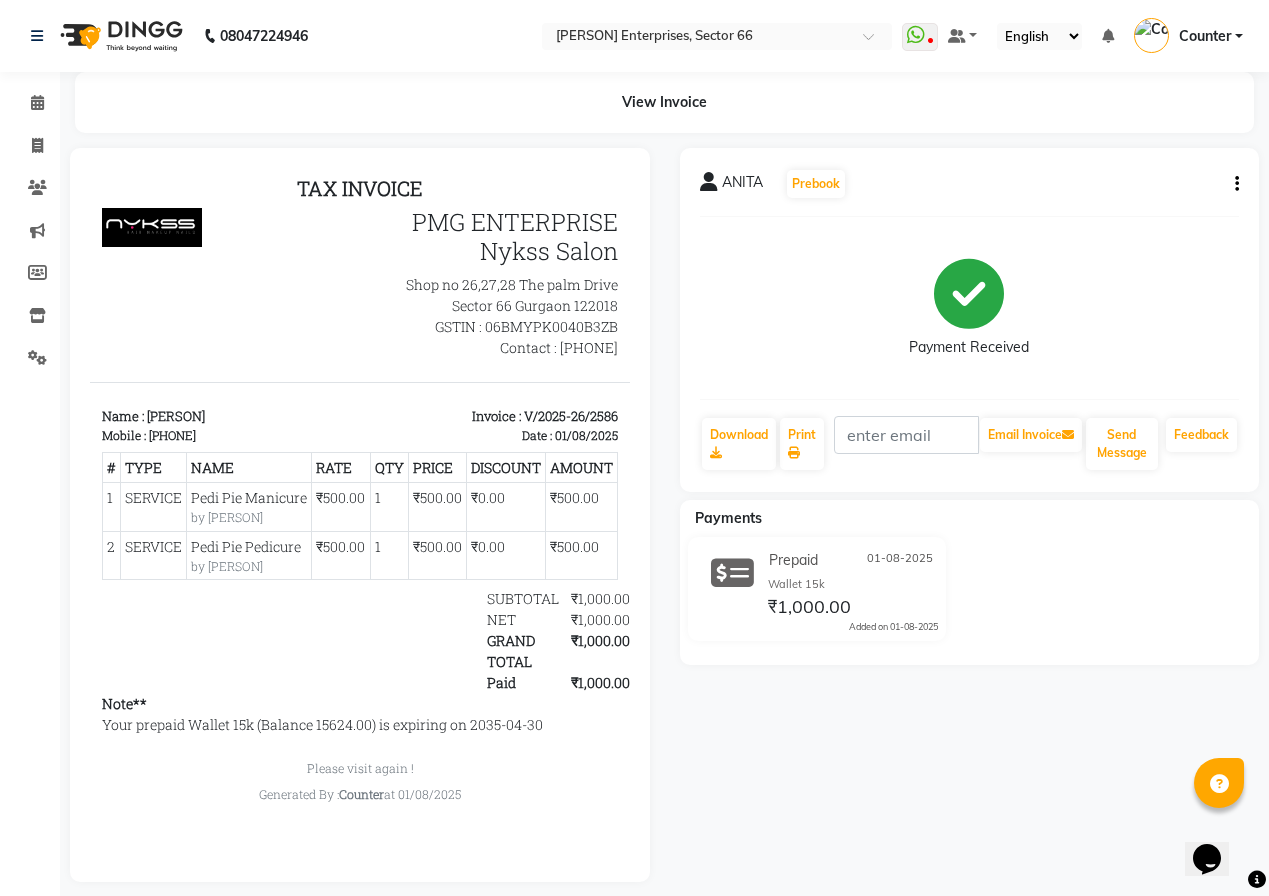 scroll, scrollTop: 0, scrollLeft: 0, axis: both 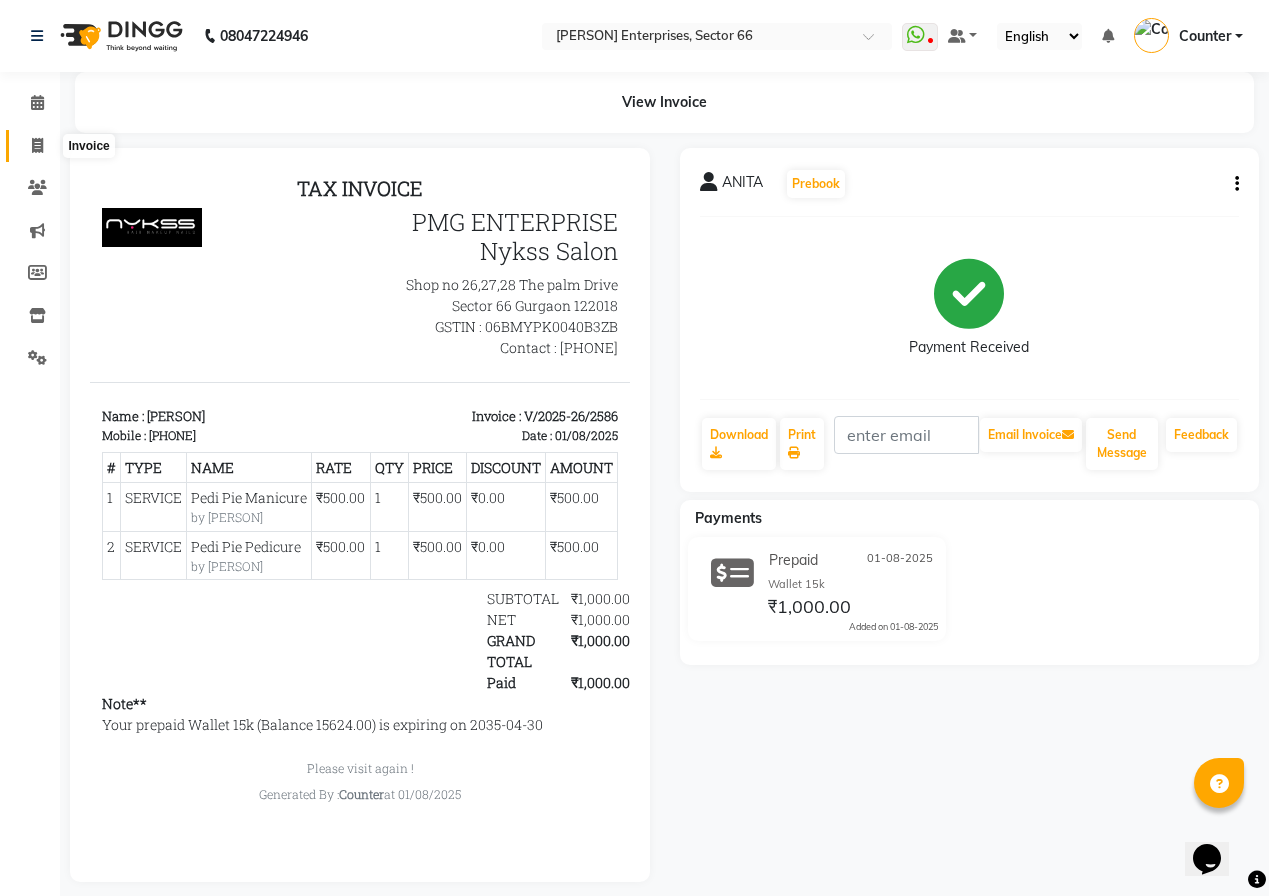 click 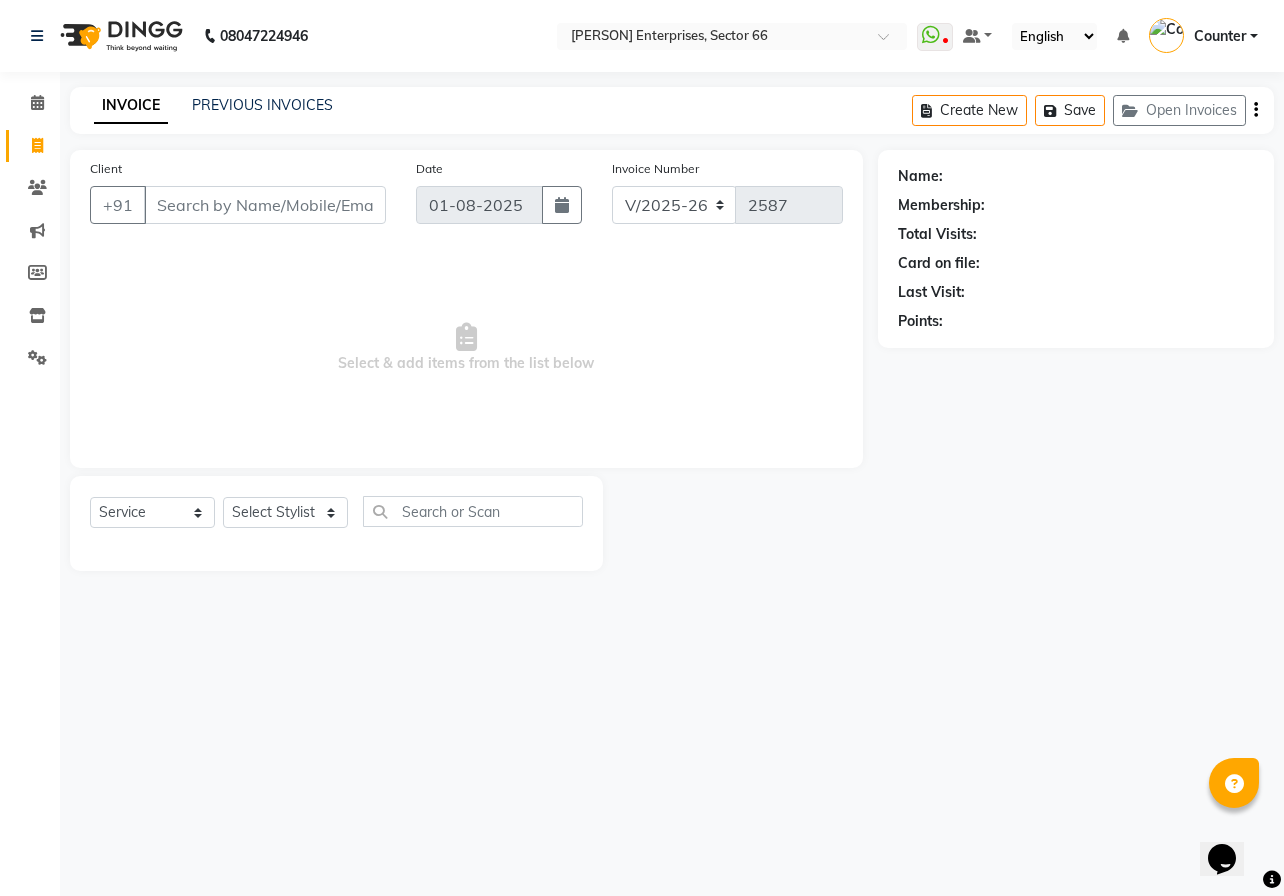 click on "Client" at bounding box center [265, 205] 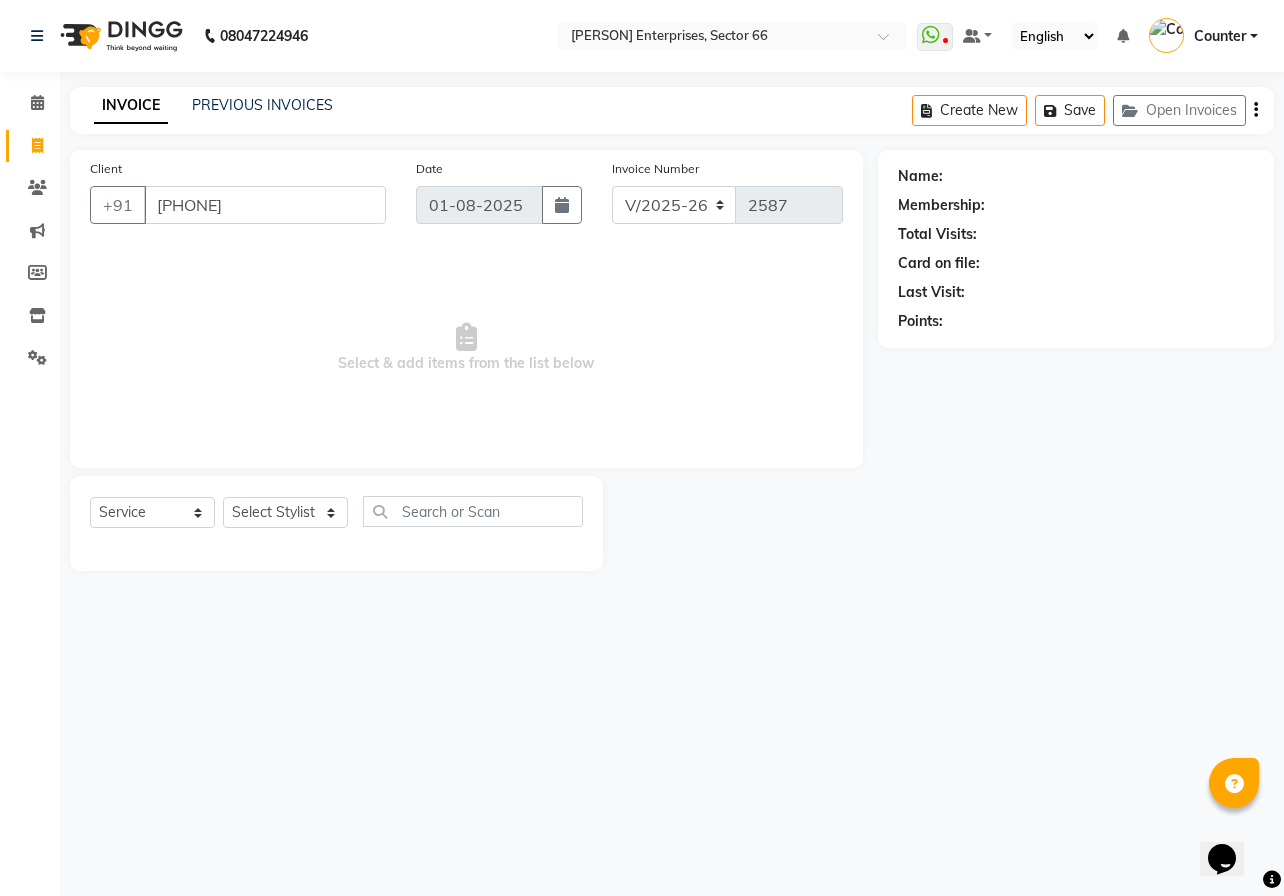 type on "[PHONE]" 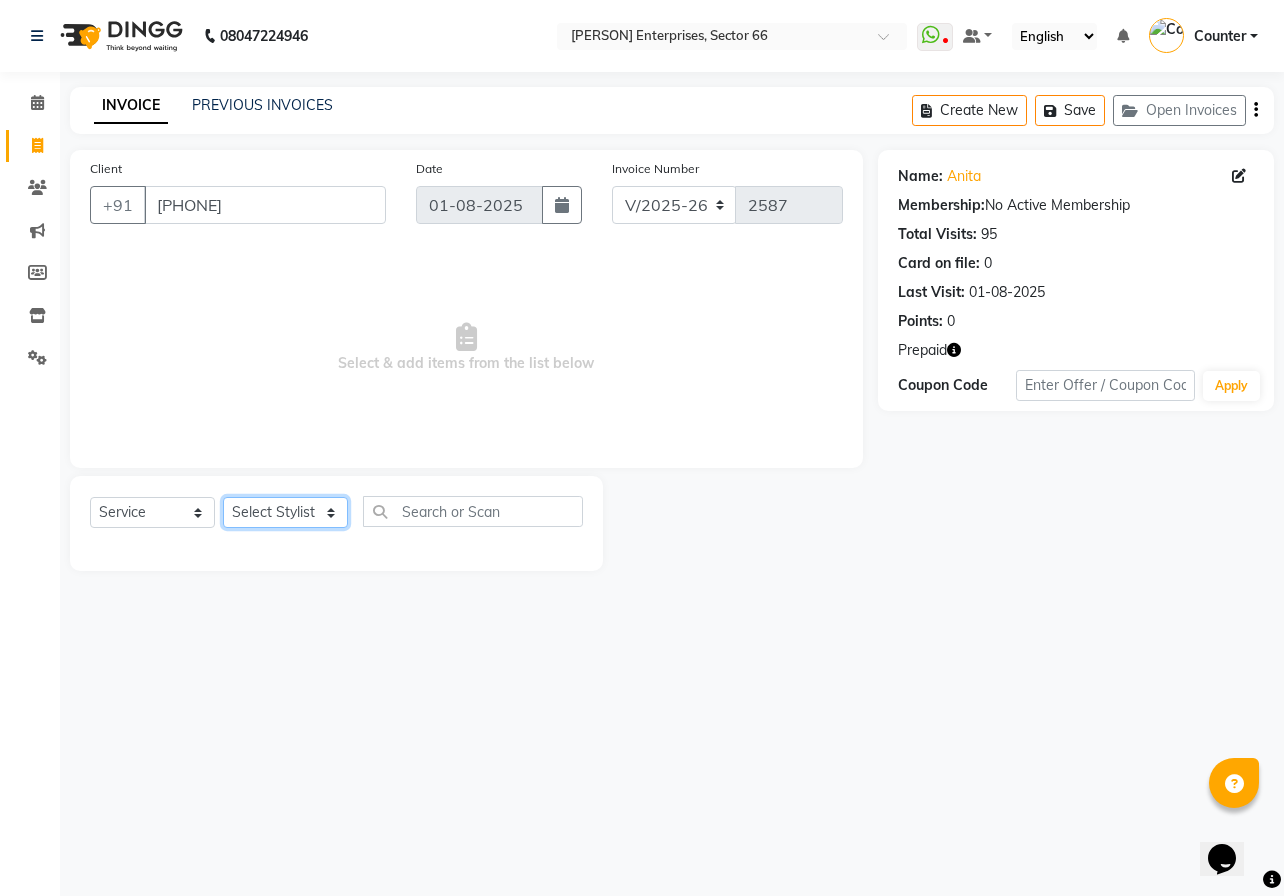 click on "Select Stylist [PERSON] Counter [PERSON] [PERSON] [PERSON] [PERSON] [PERSON] [PERSON]" 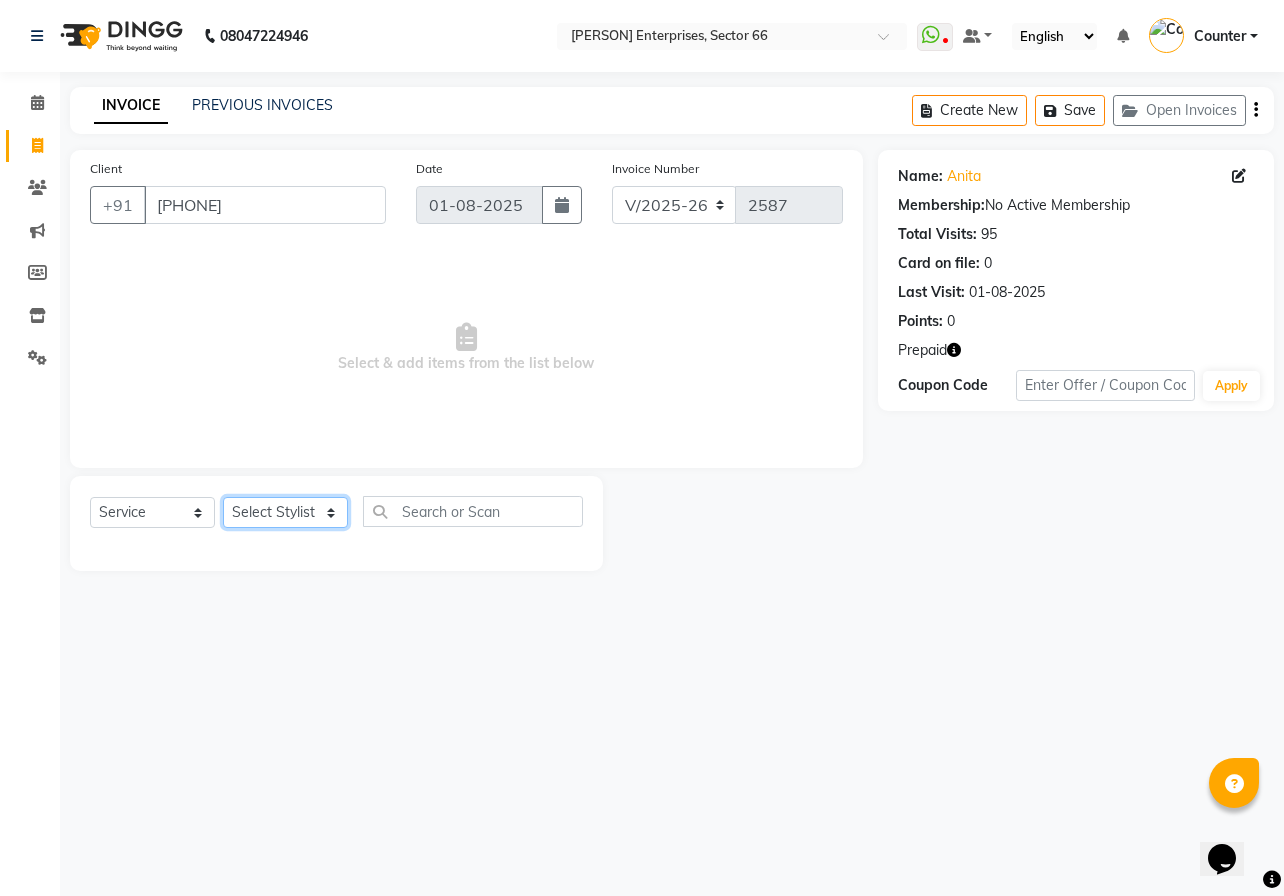select on "70413" 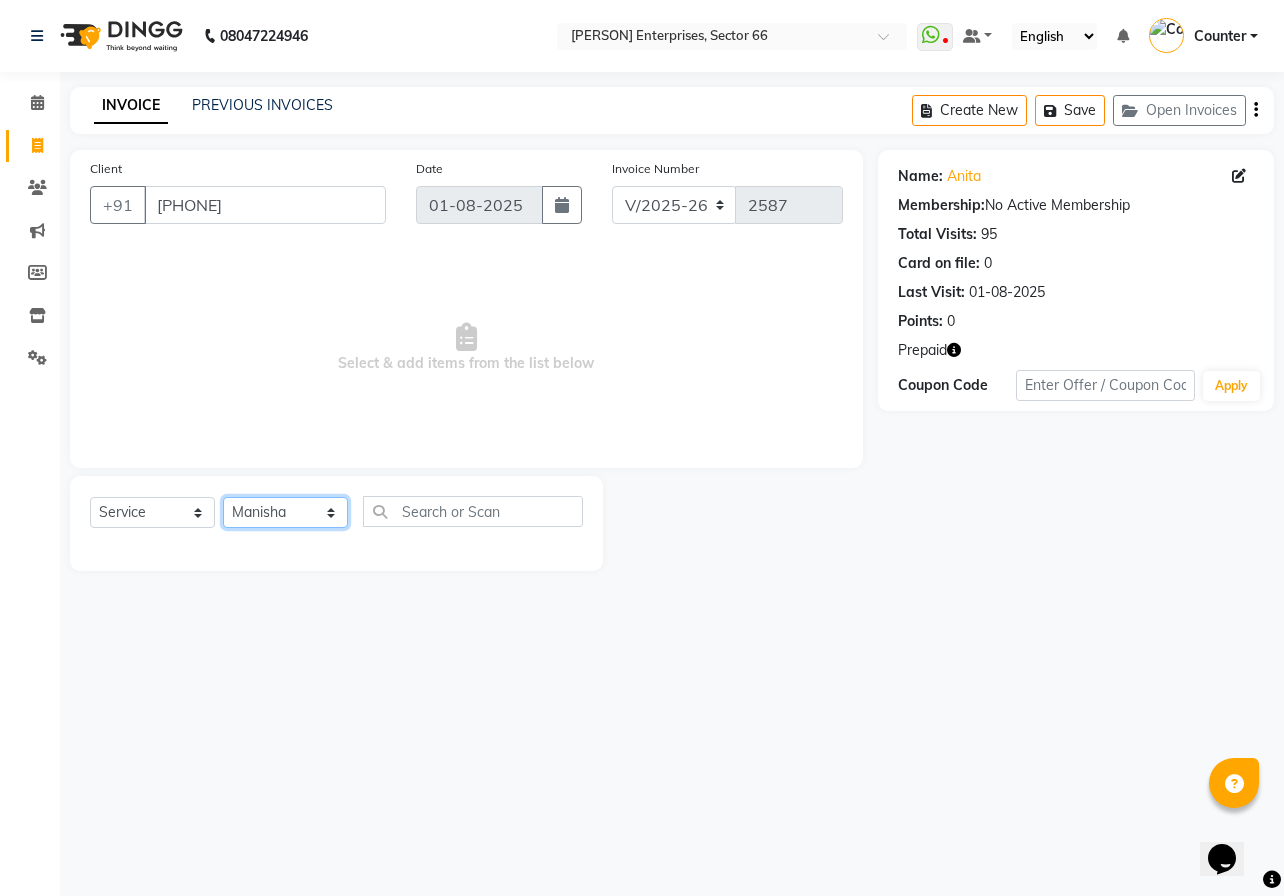 click on "Select Stylist [PERSON] Counter [PERSON] [PERSON] [PERSON] [PERSON] [PERSON] [PERSON]" 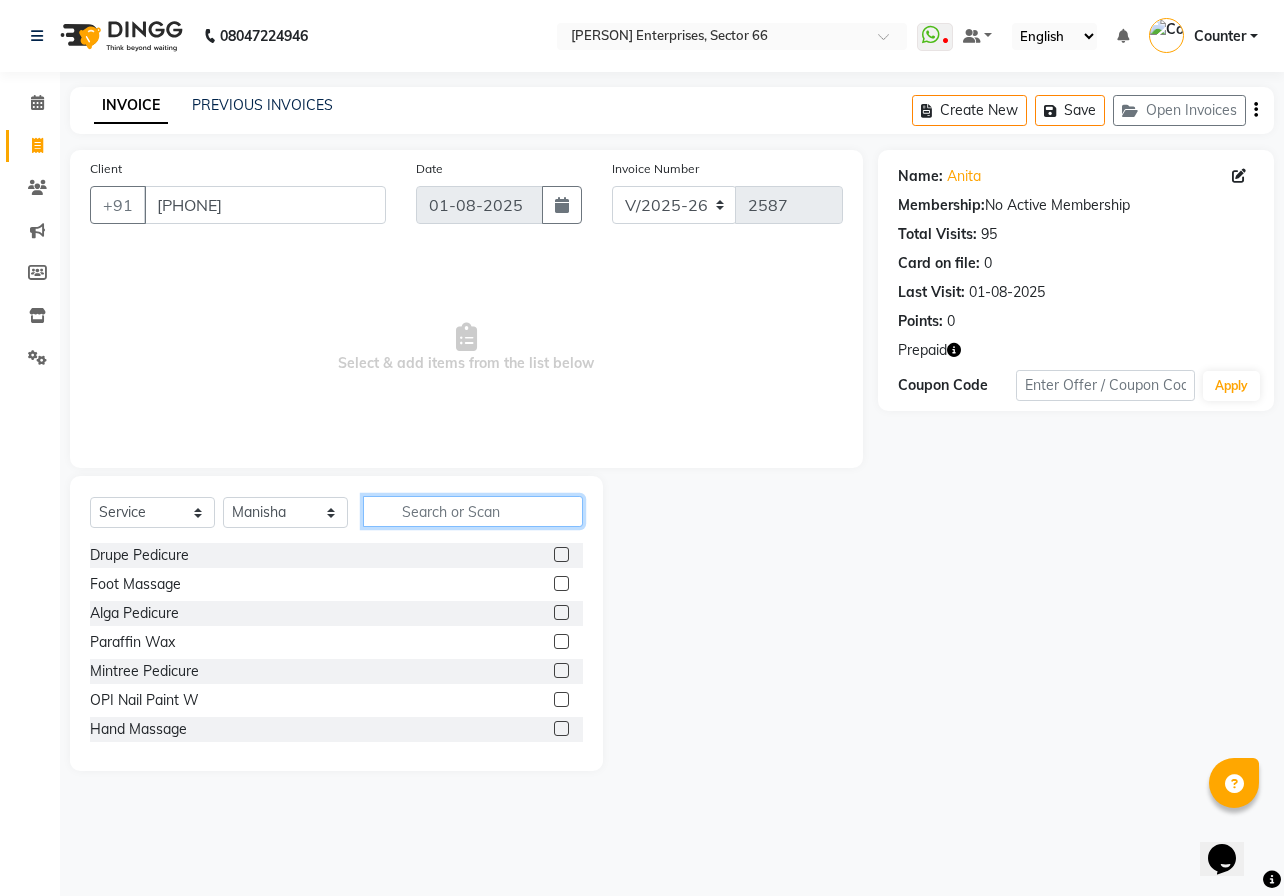 click 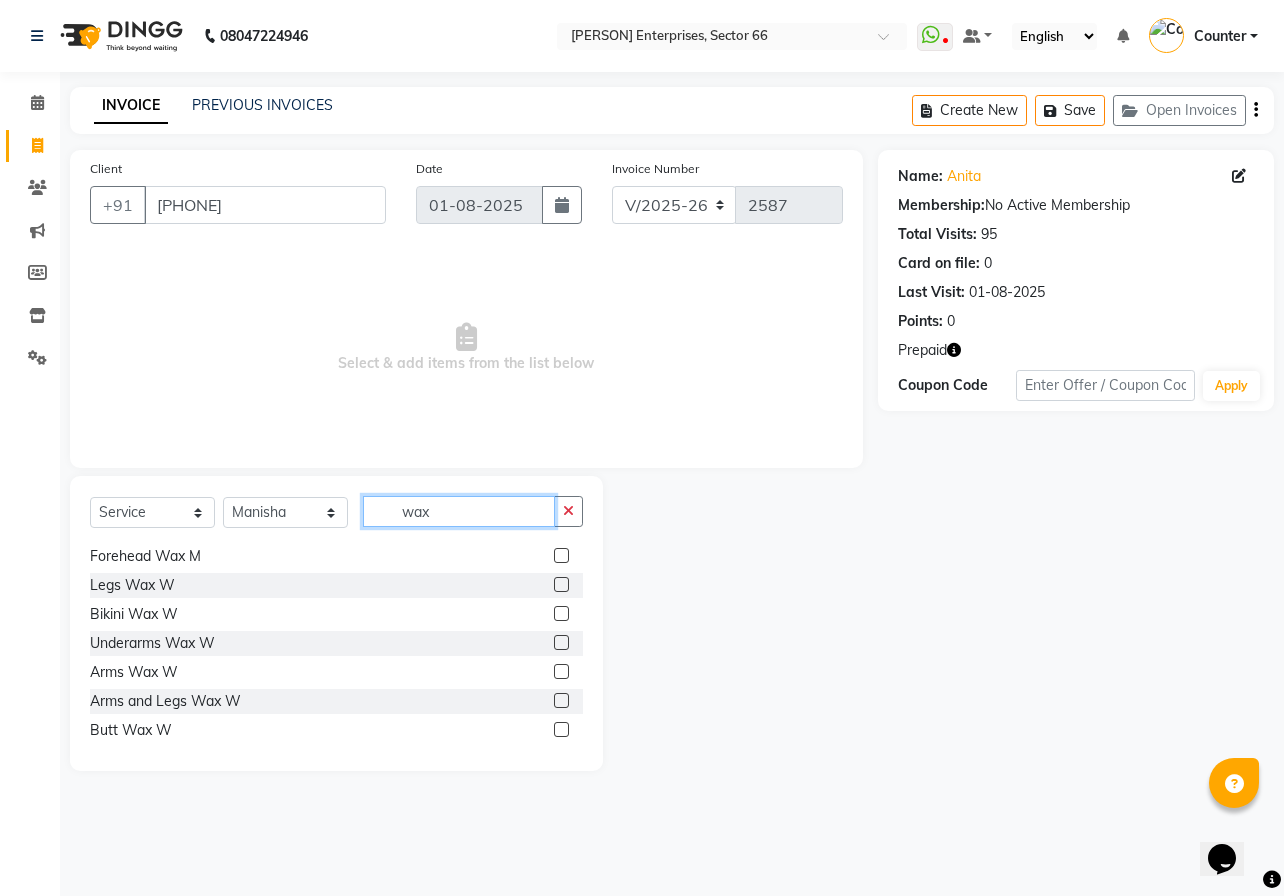 scroll, scrollTop: 280, scrollLeft: 0, axis: vertical 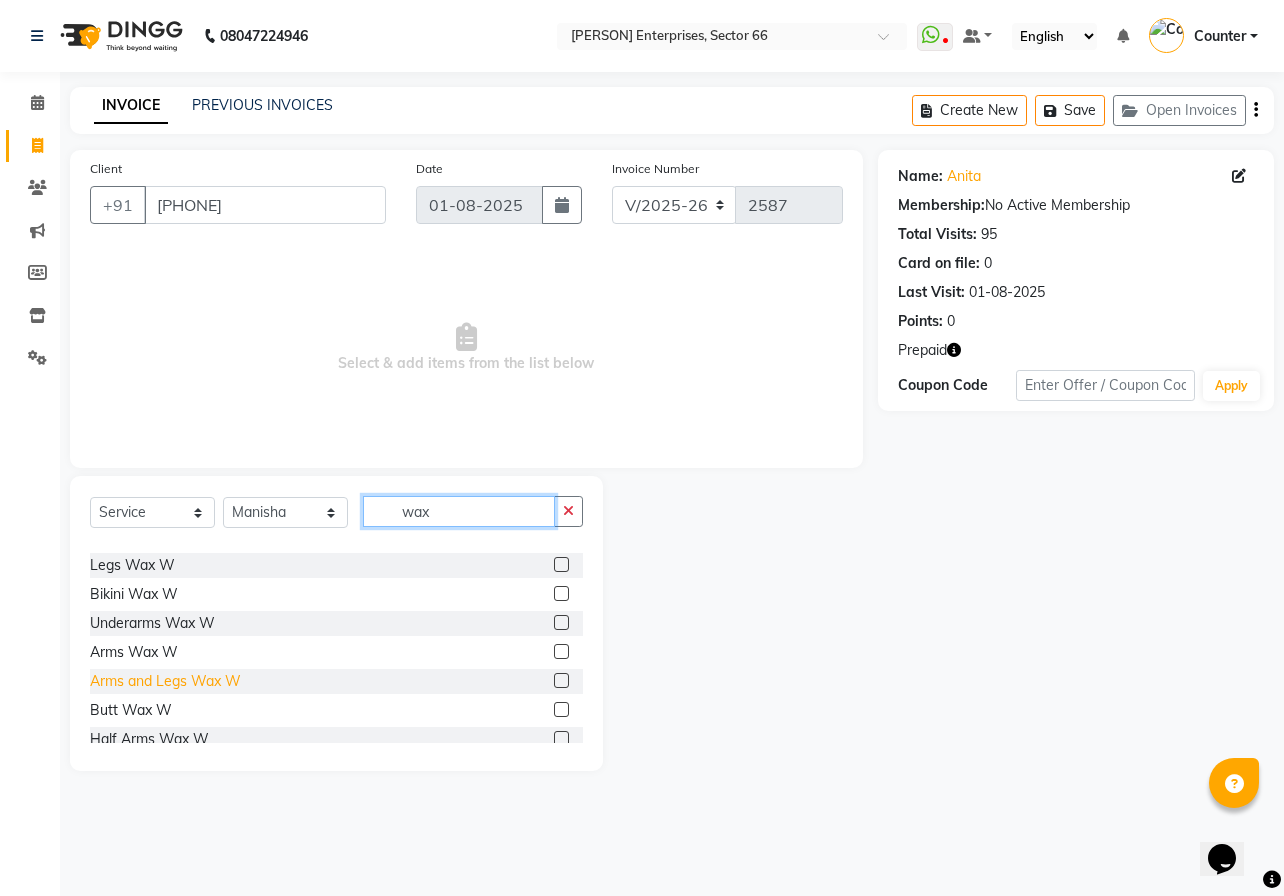 type on "wax" 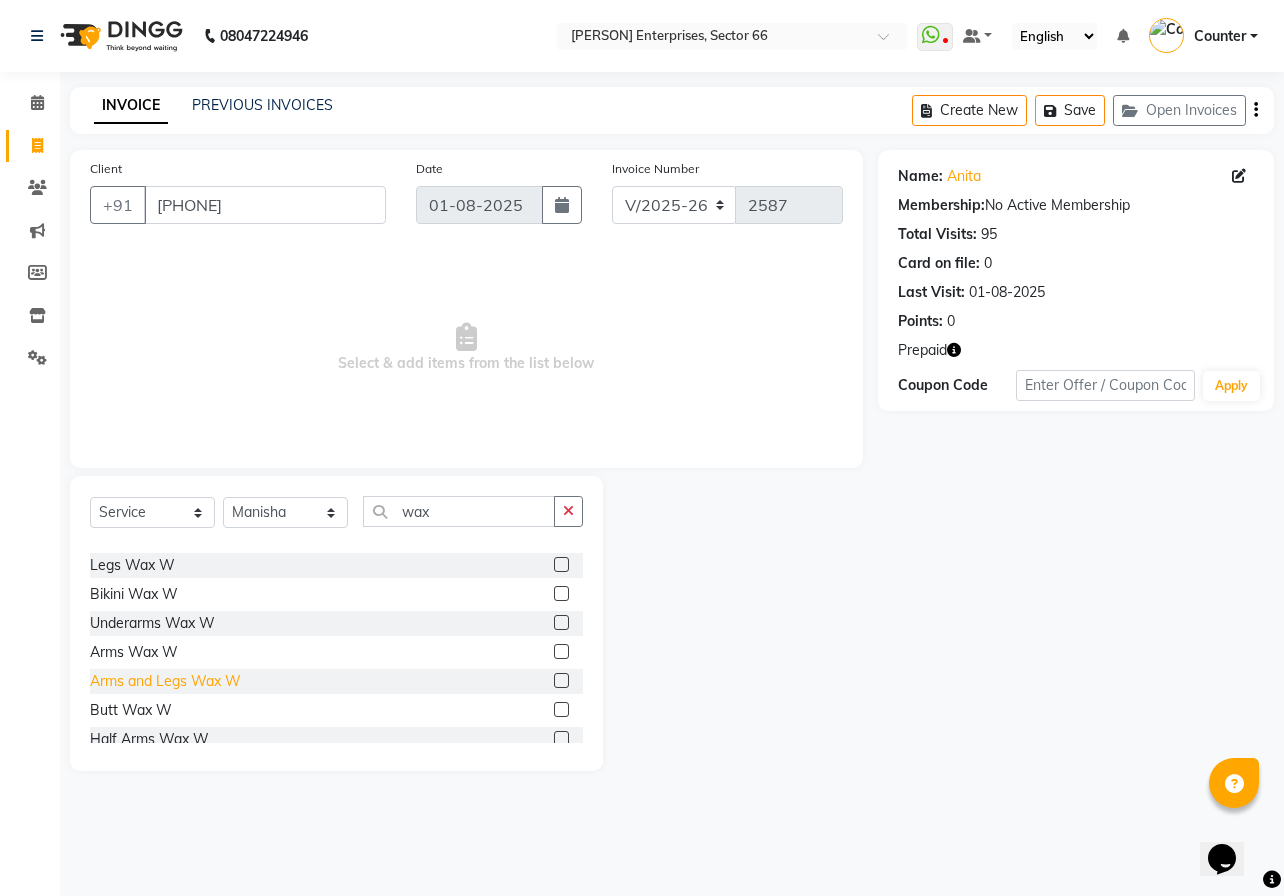 click on "Arms and Legs Wax W" 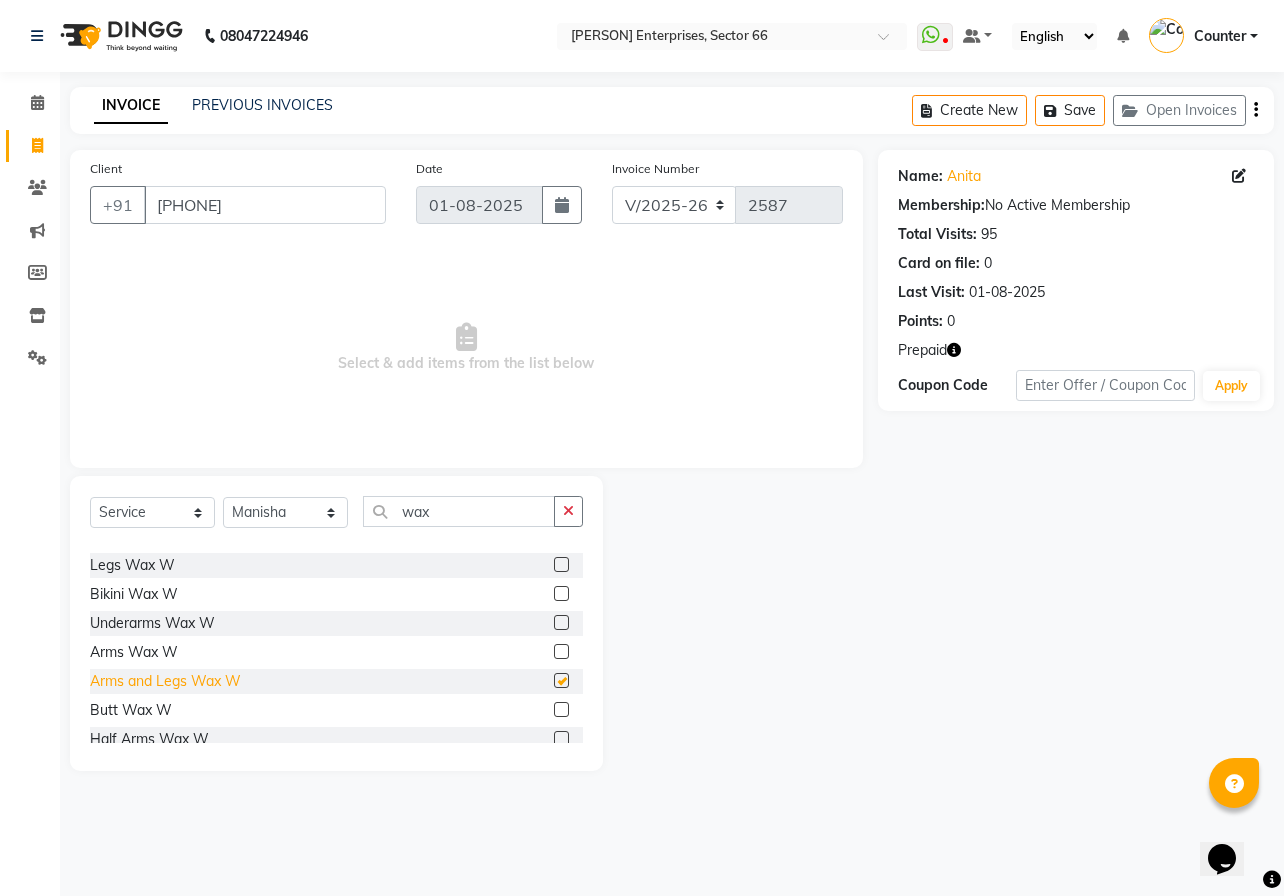 checkbox on "false" 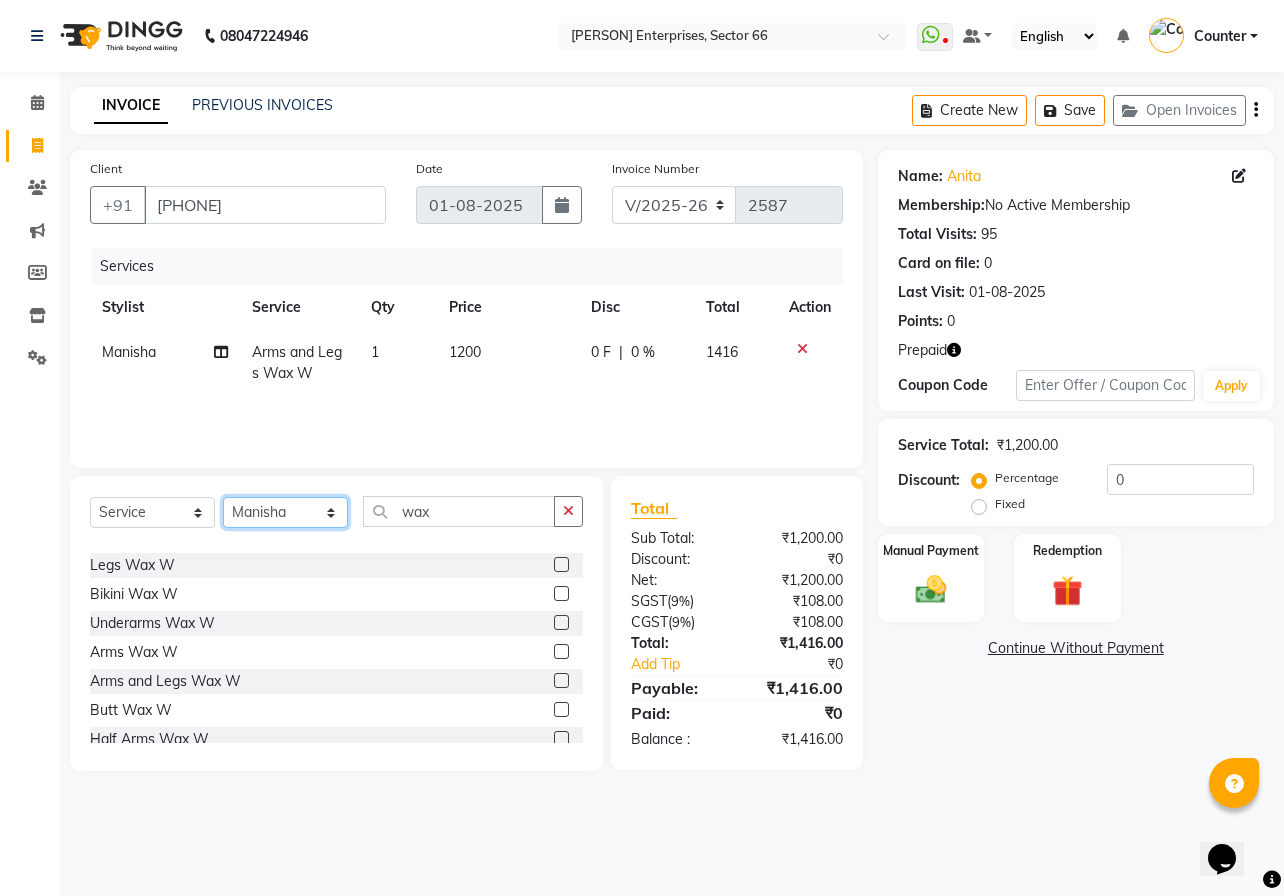 click on "Select Stylist [PERSON] Counter [PERSON] [PERSON] [PERSON] [PERSON] [PERSON] [PERSON]" 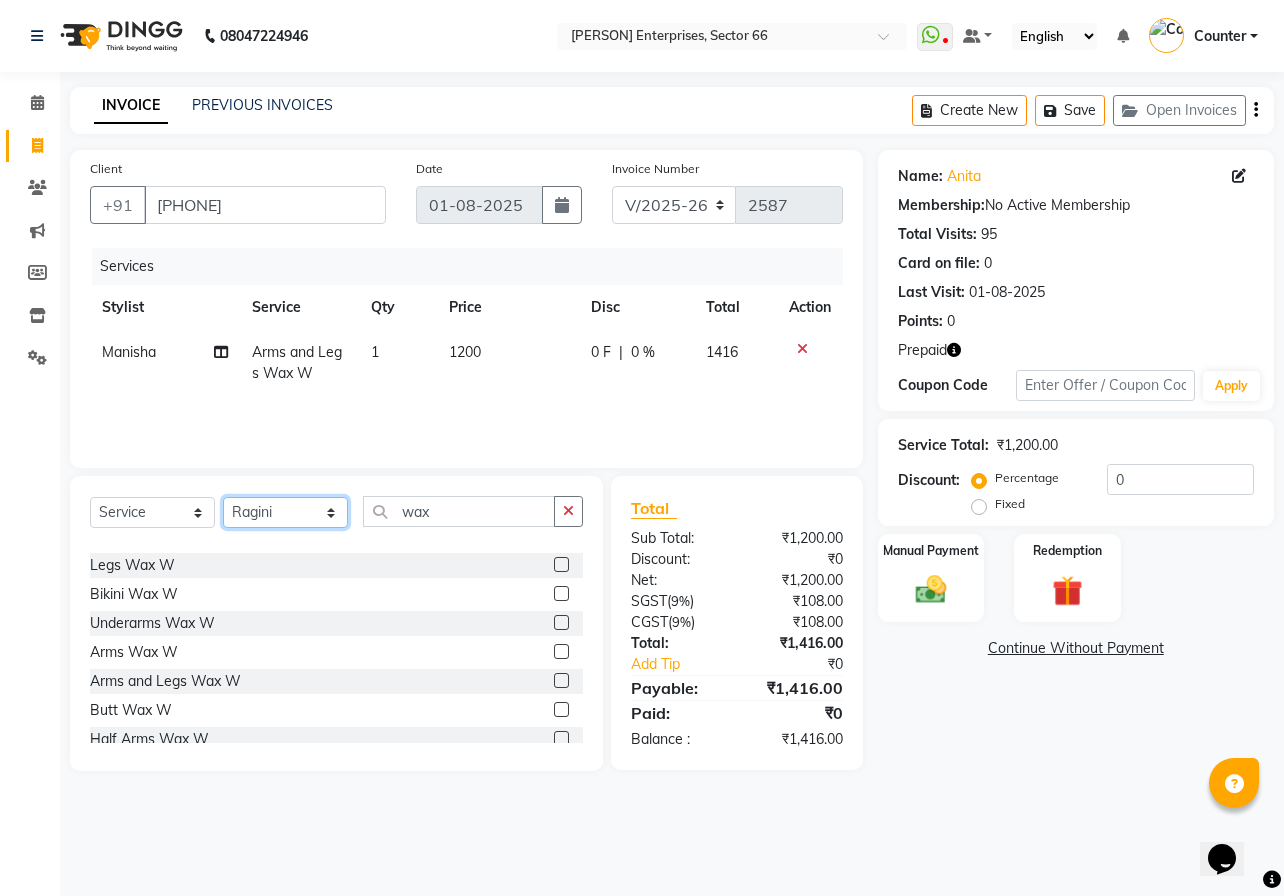 click on "Select Stylist [PERSON] Counter [PERSON] [PERSON] [PERSON] [PERSON] [PERSON] [PERSON]" 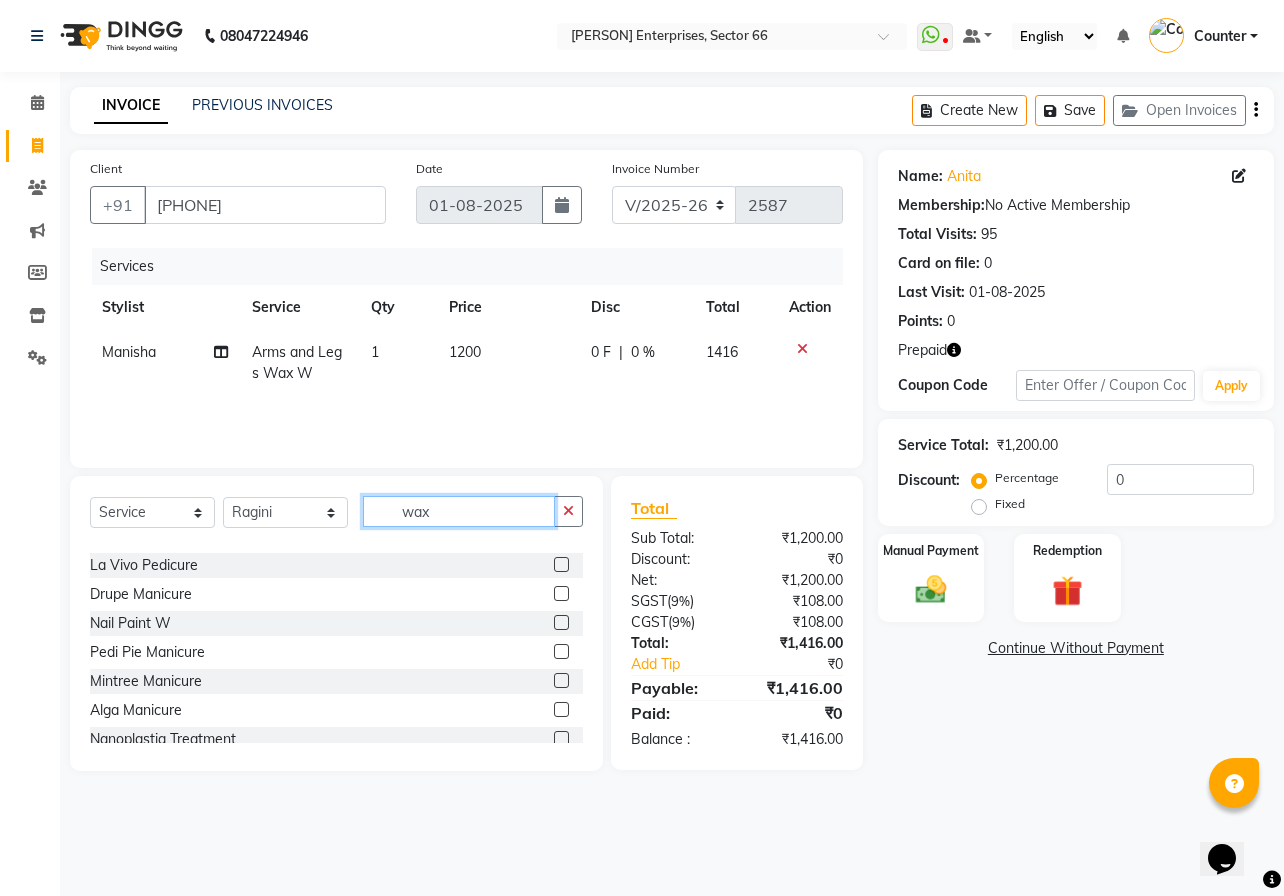 click on "wax" 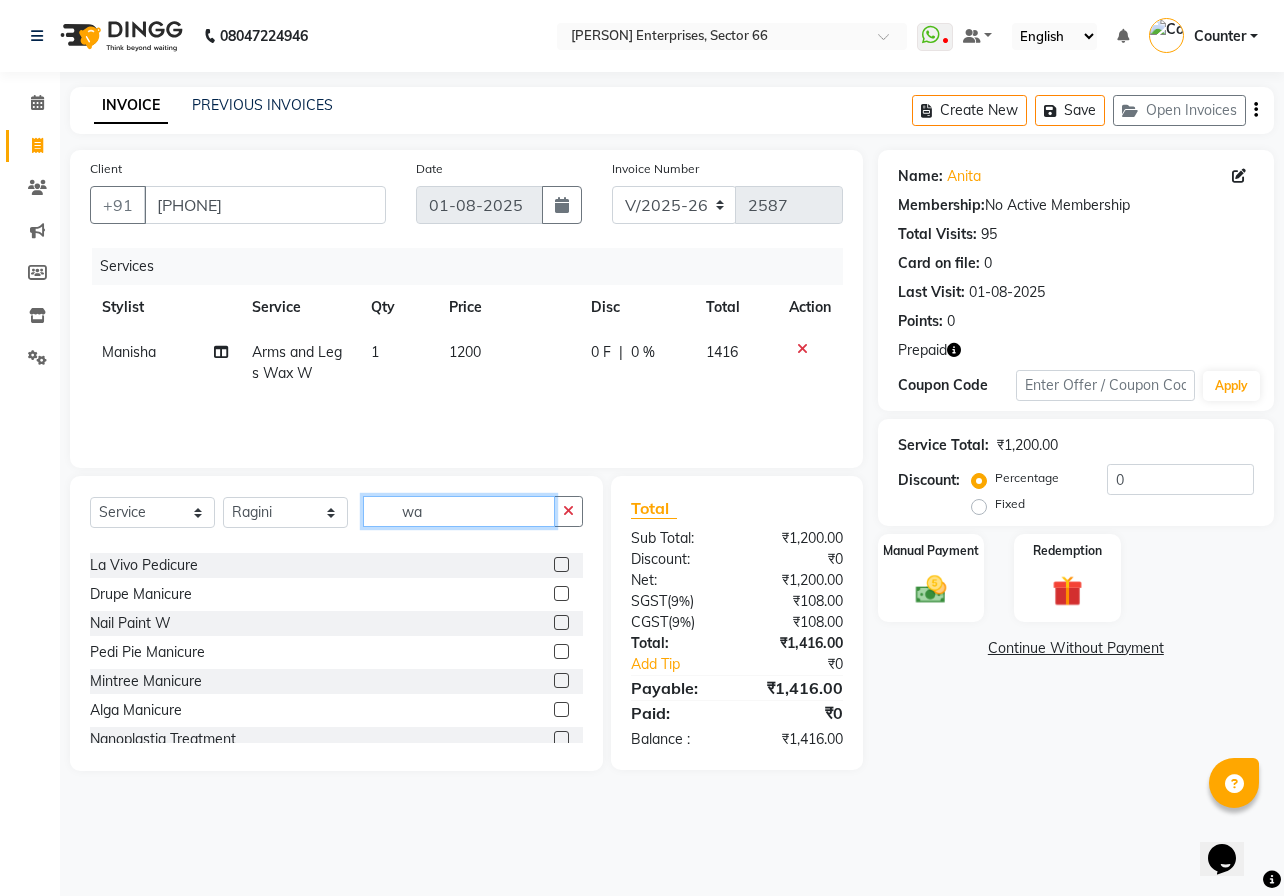 type on "w" 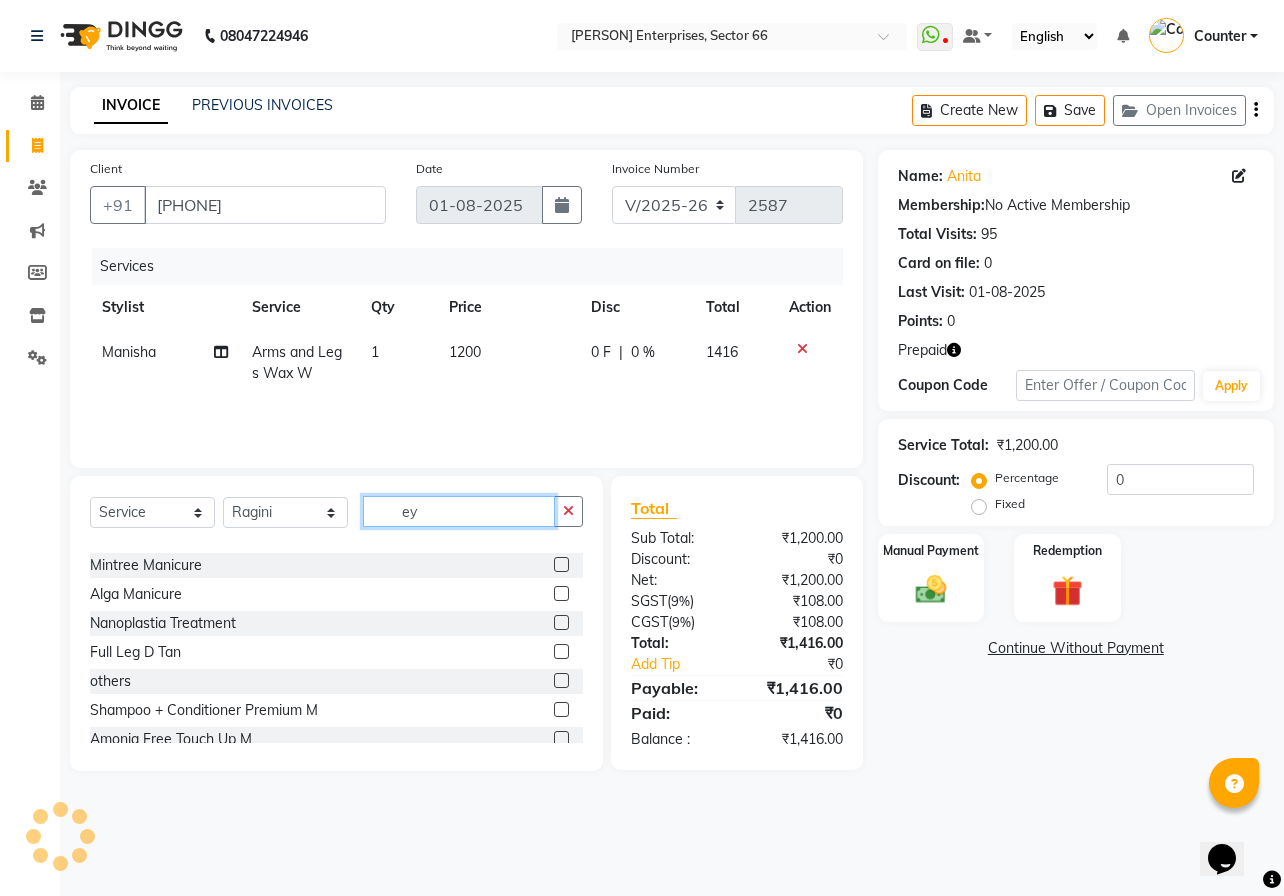 scroll, scrollTop: 0, scrollLeft: 0, axis: both 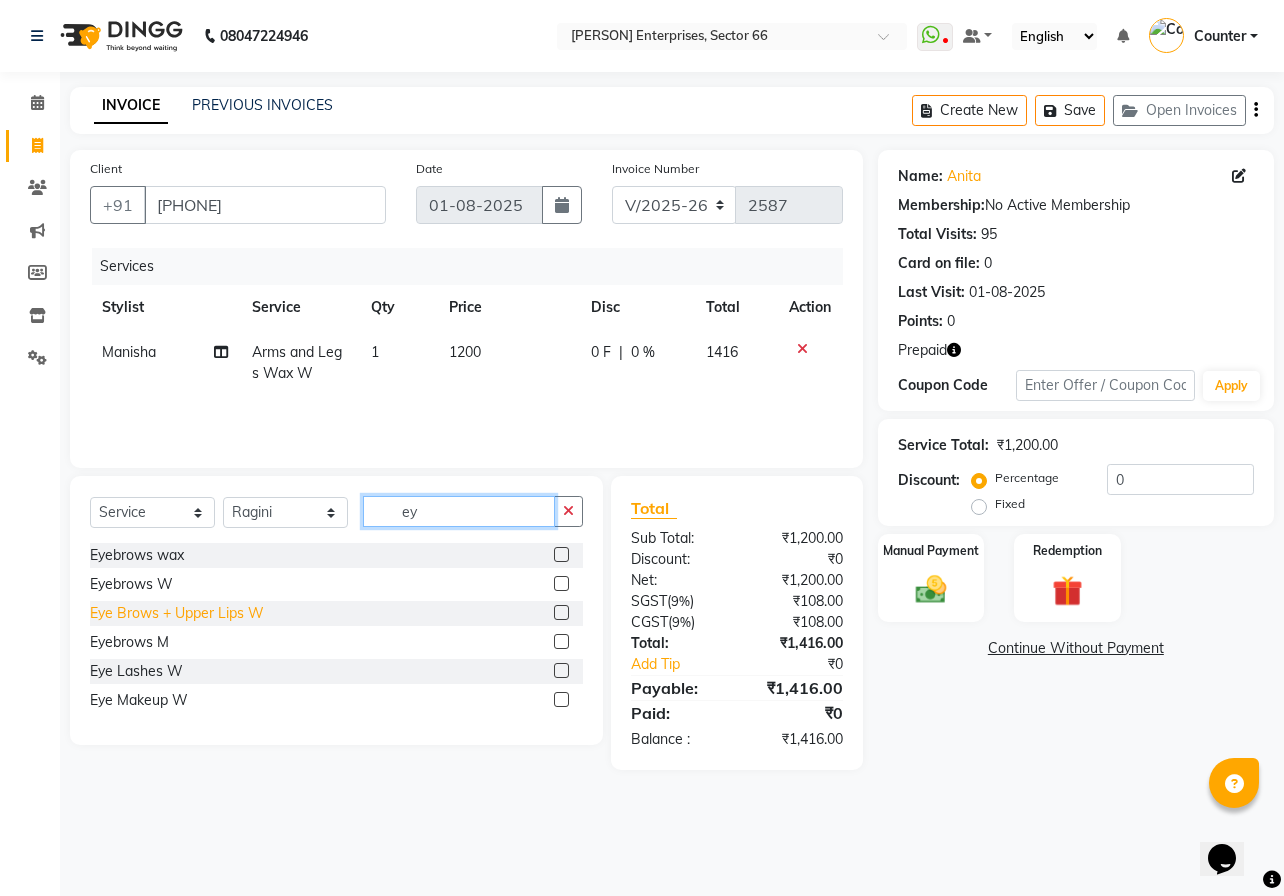 type on "ey" 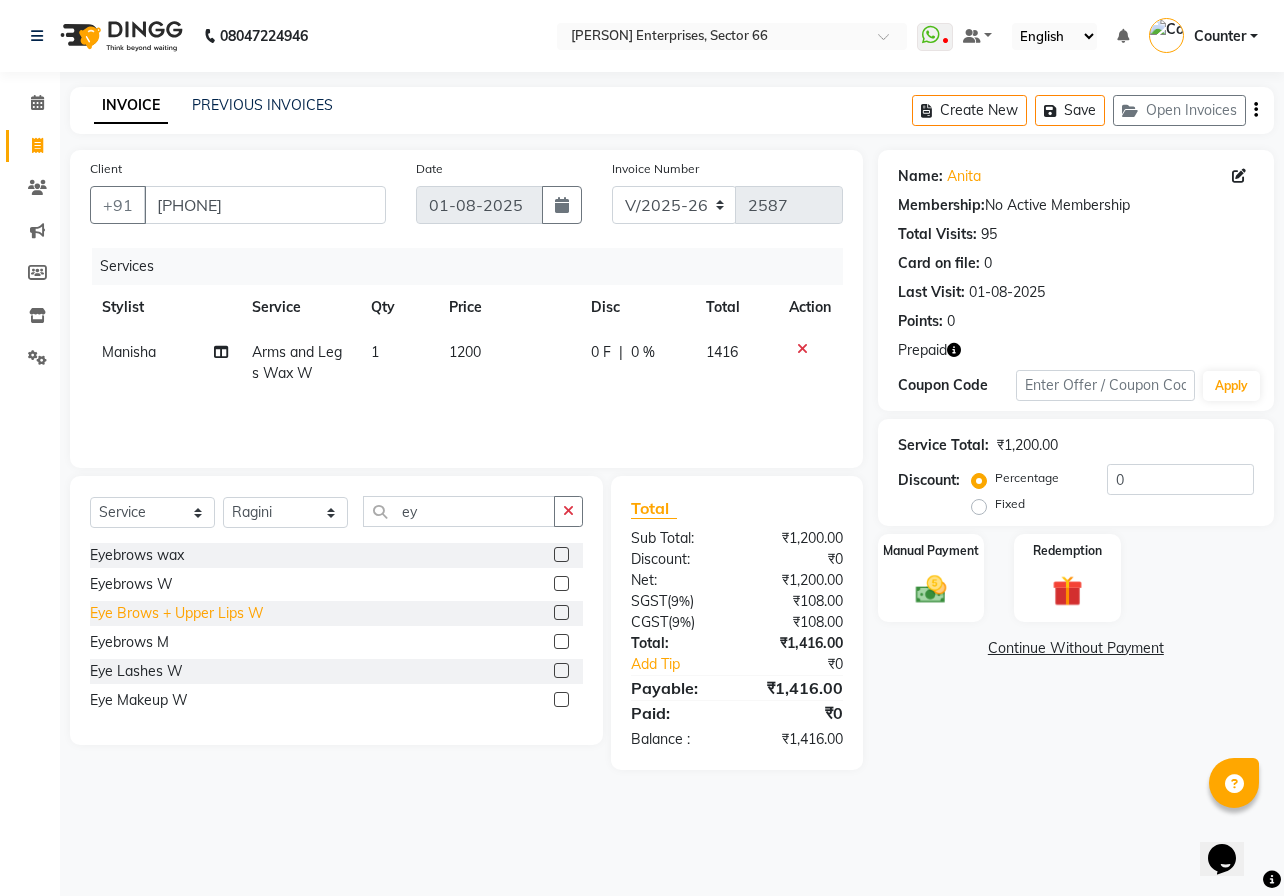 click on "Eye Brows + Upper Lips W" 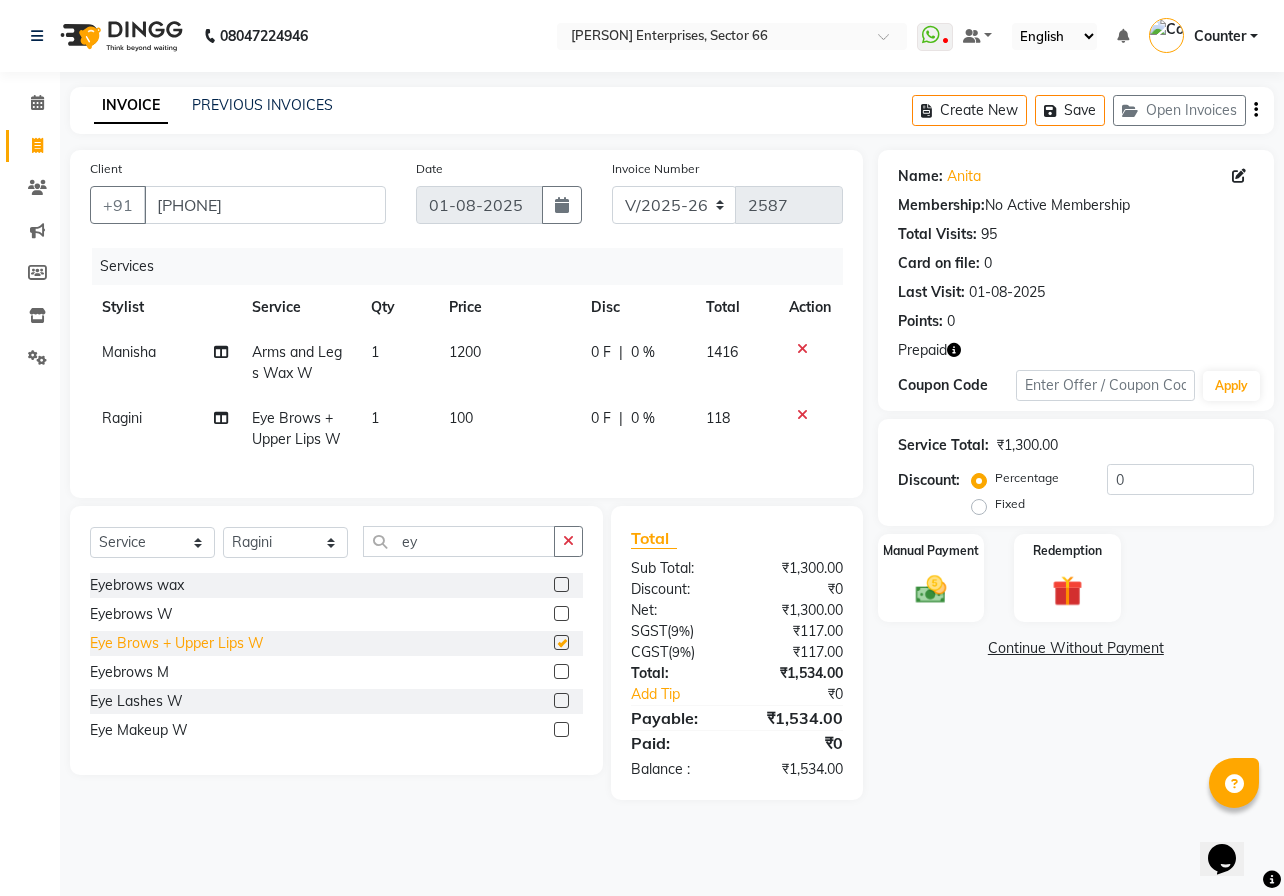 checkbox on "false" 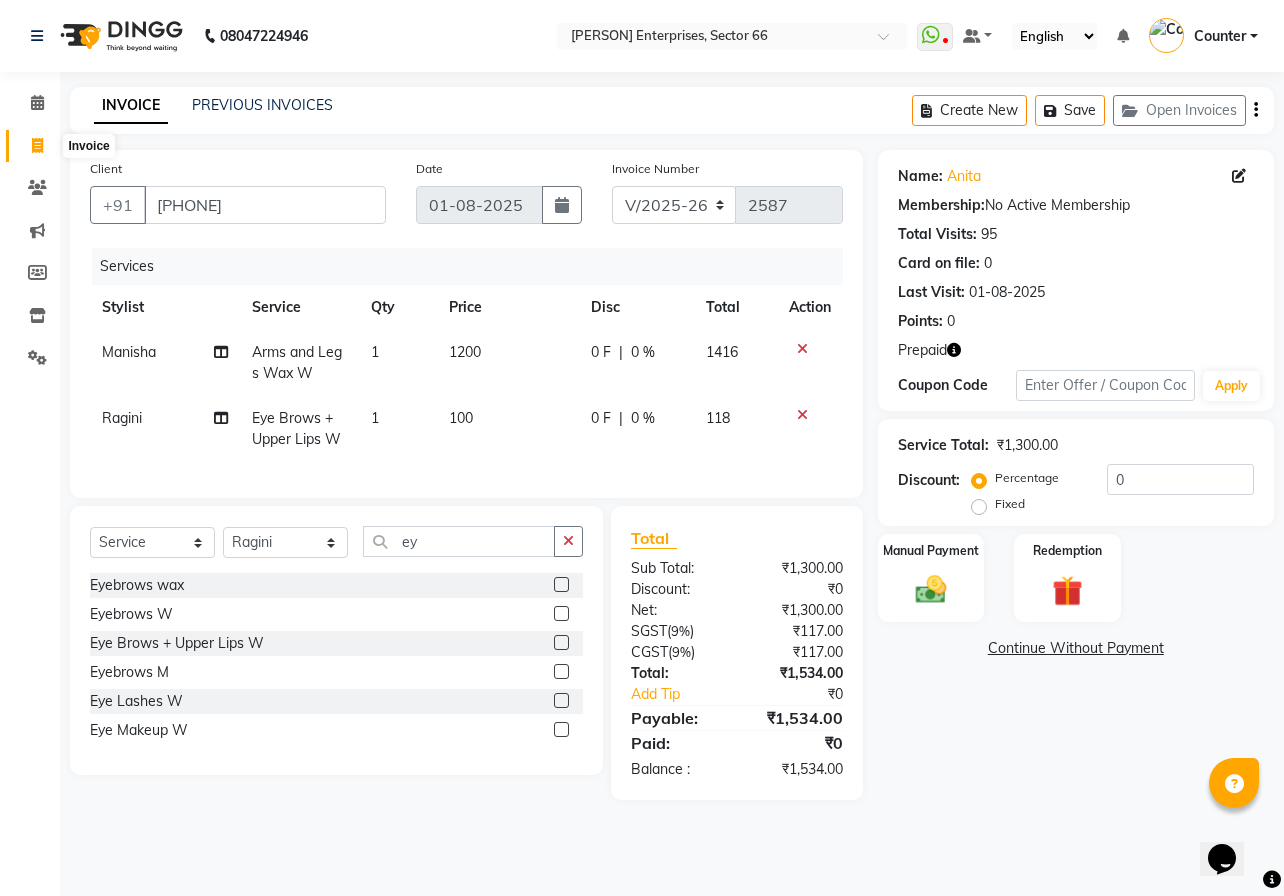 click 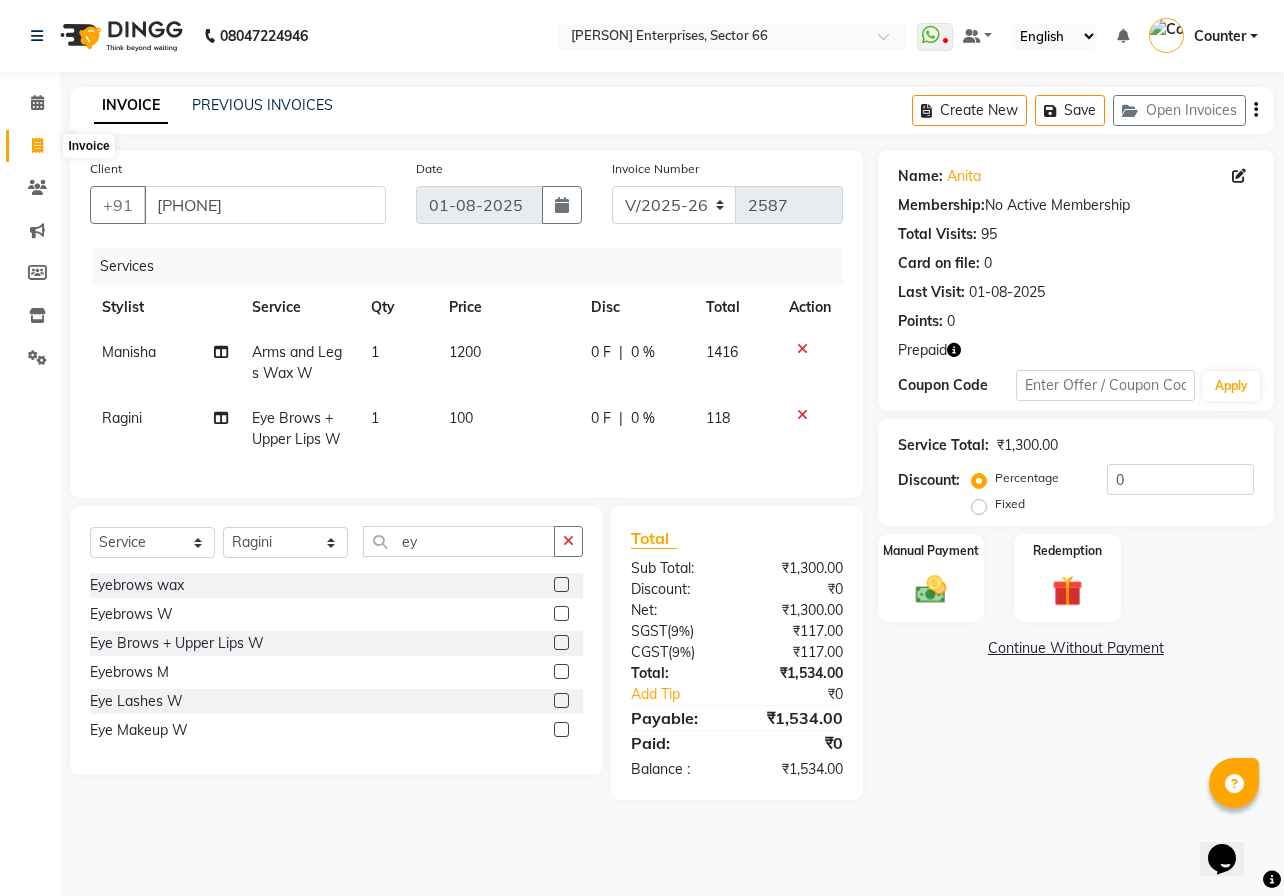 select on "service" 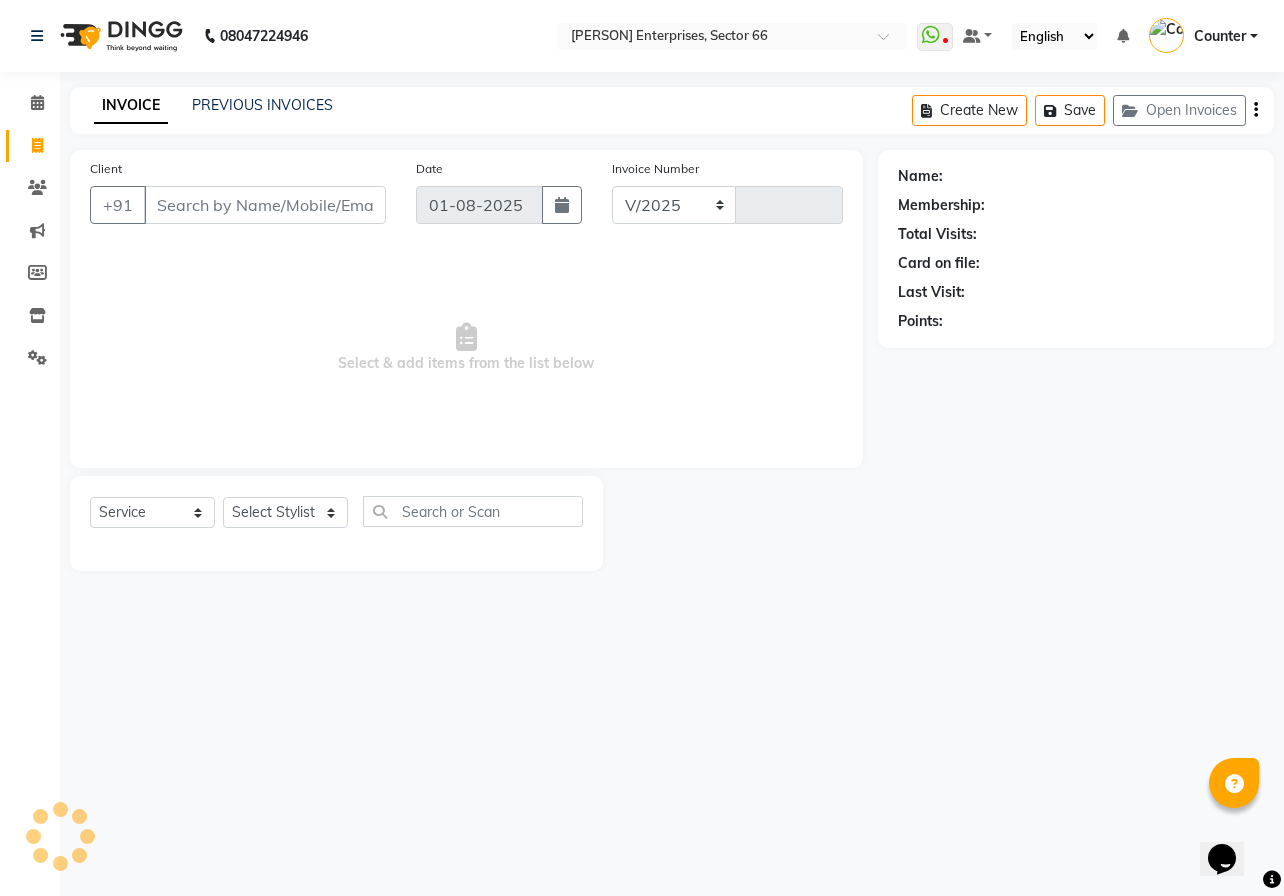 select on "889" 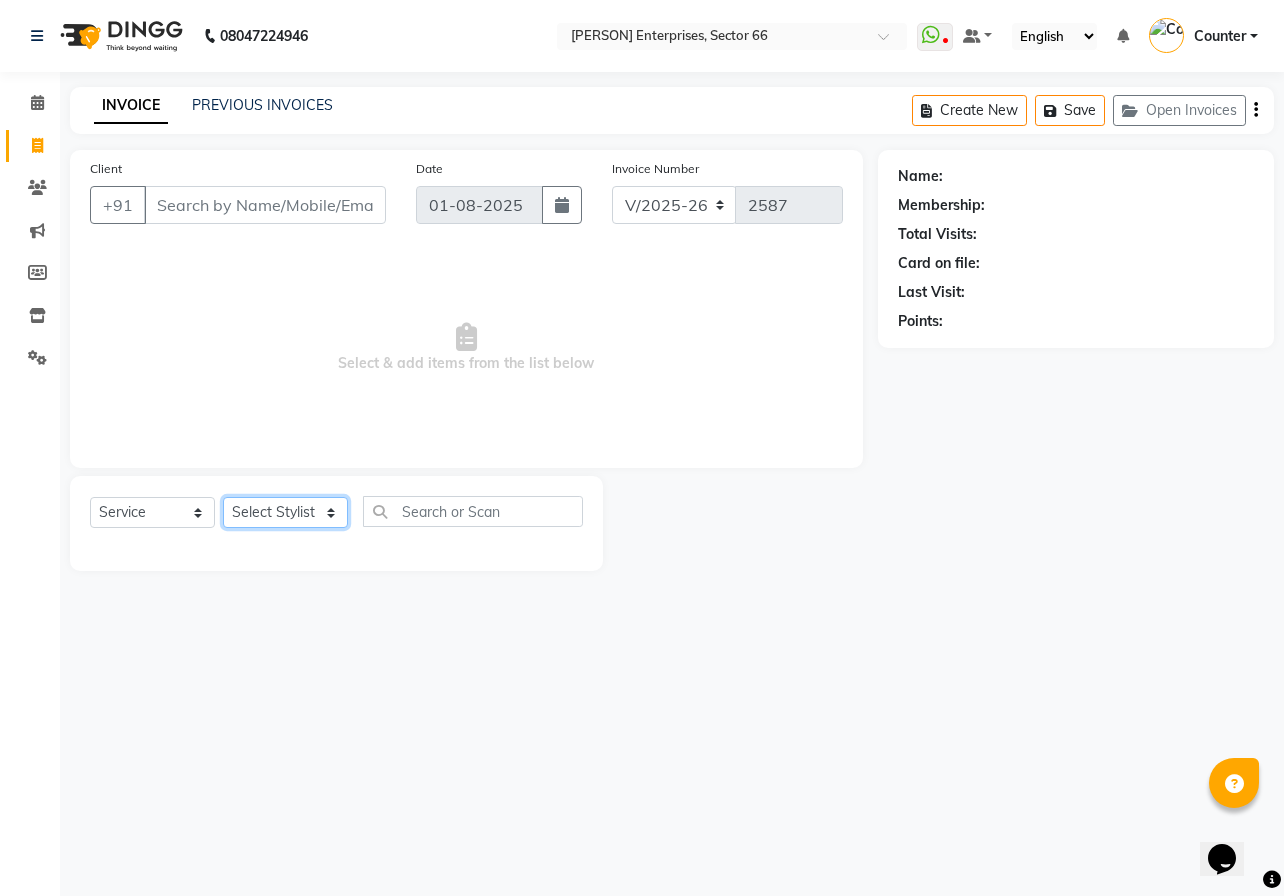 click on "Select Stylist [PERSON] Counter [PERSON] [PERSON] [PERSON] [PERSON] [PERSON] [PERSON]" 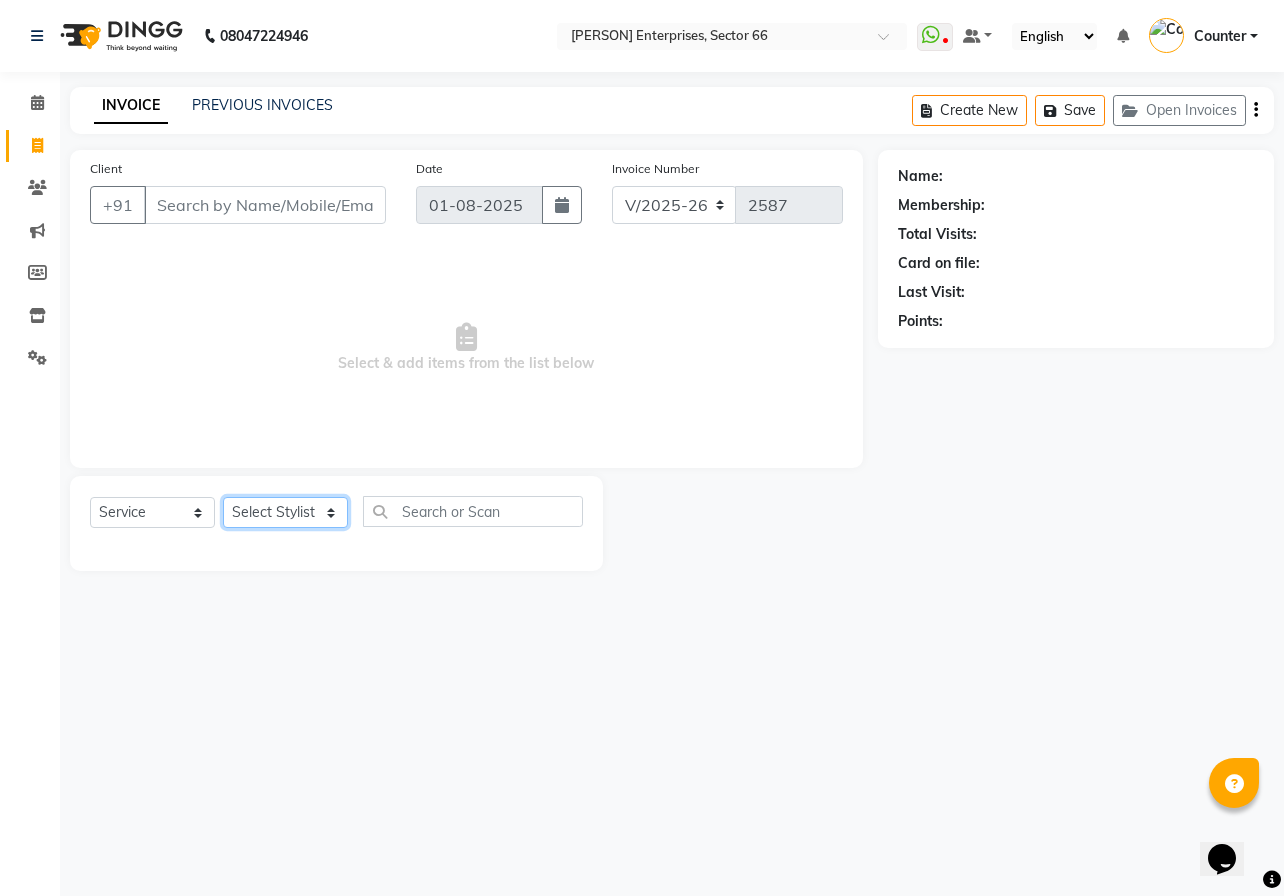 select on "70413" 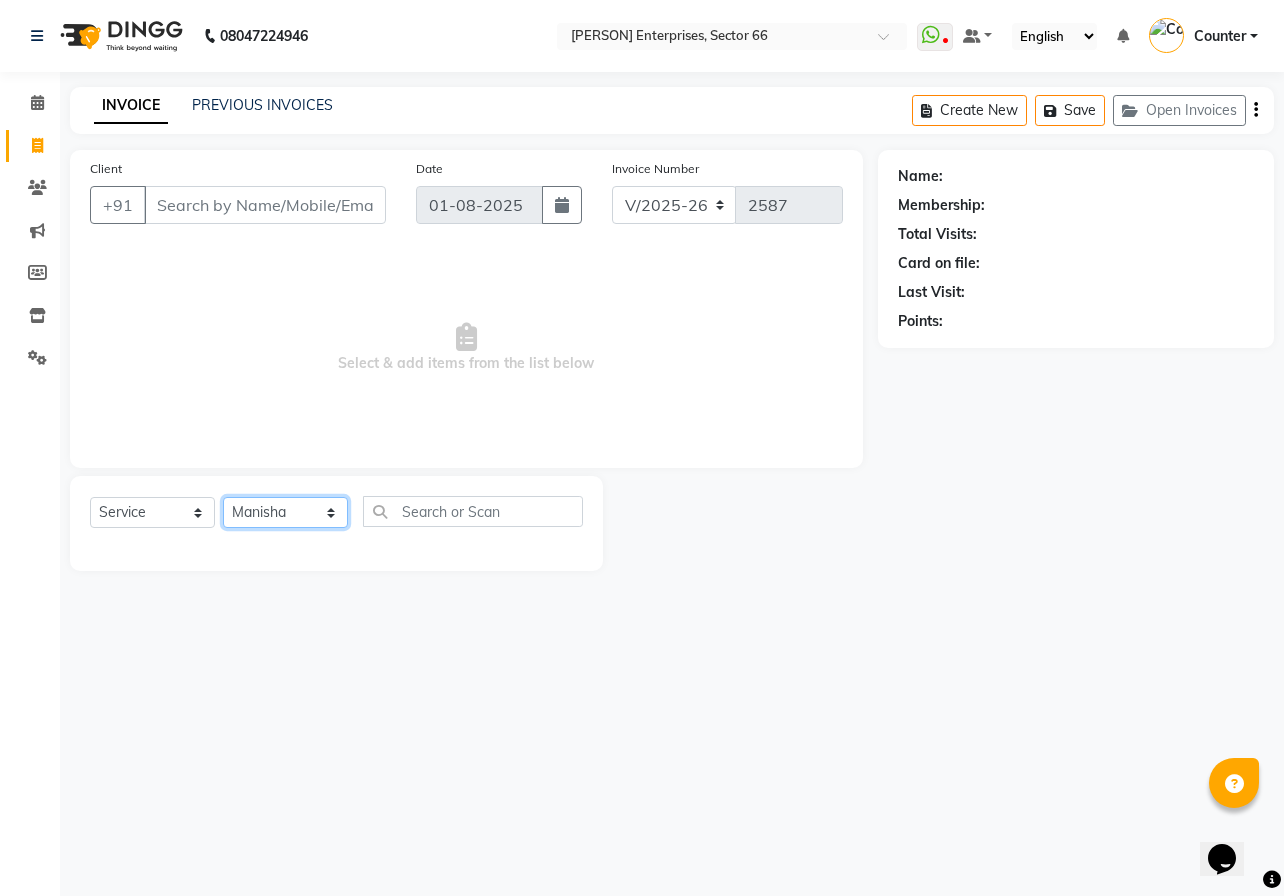 click on "Select Stylist [PERSON] Counter [PERSON] [PERSON] [PERSON] [PERSON] [PERSON] [PERSON]" 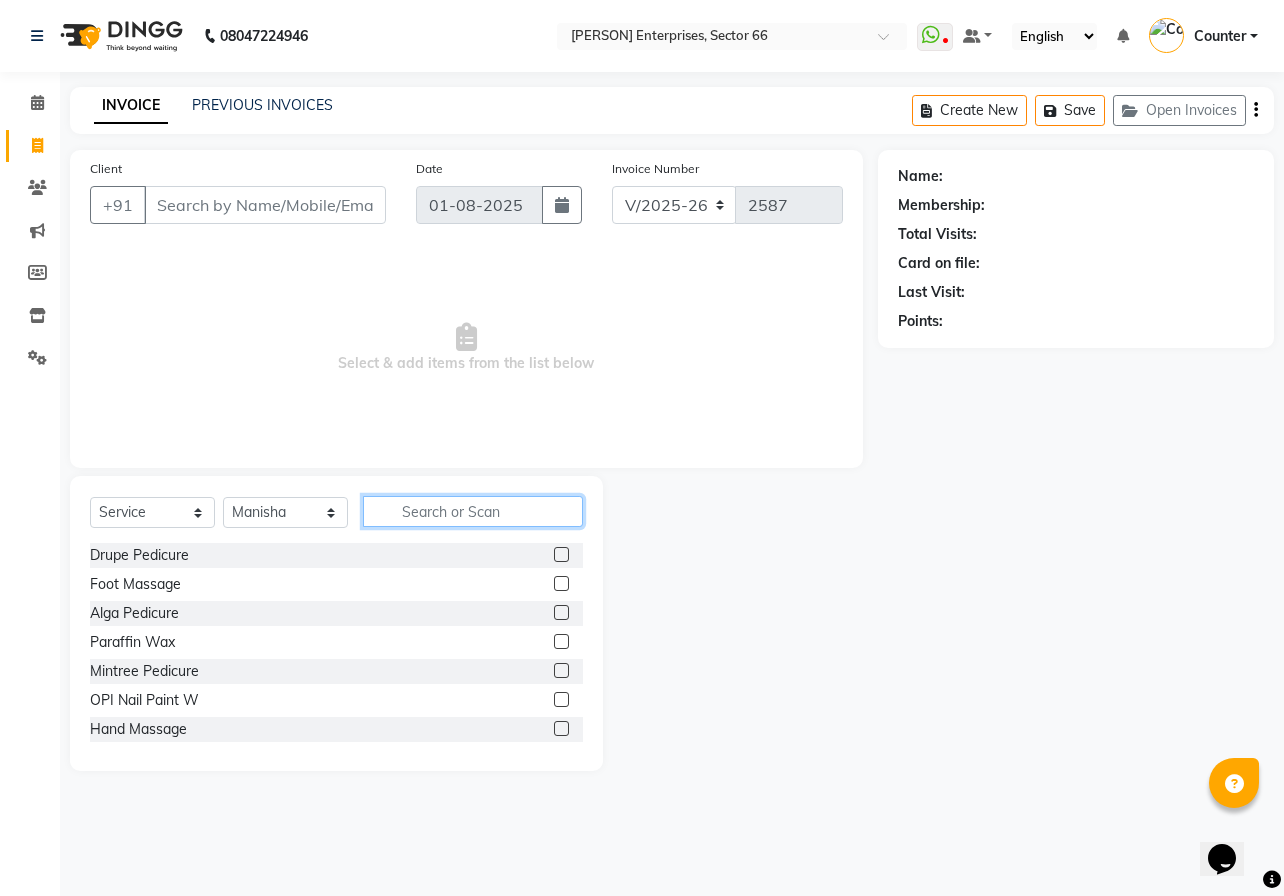 click 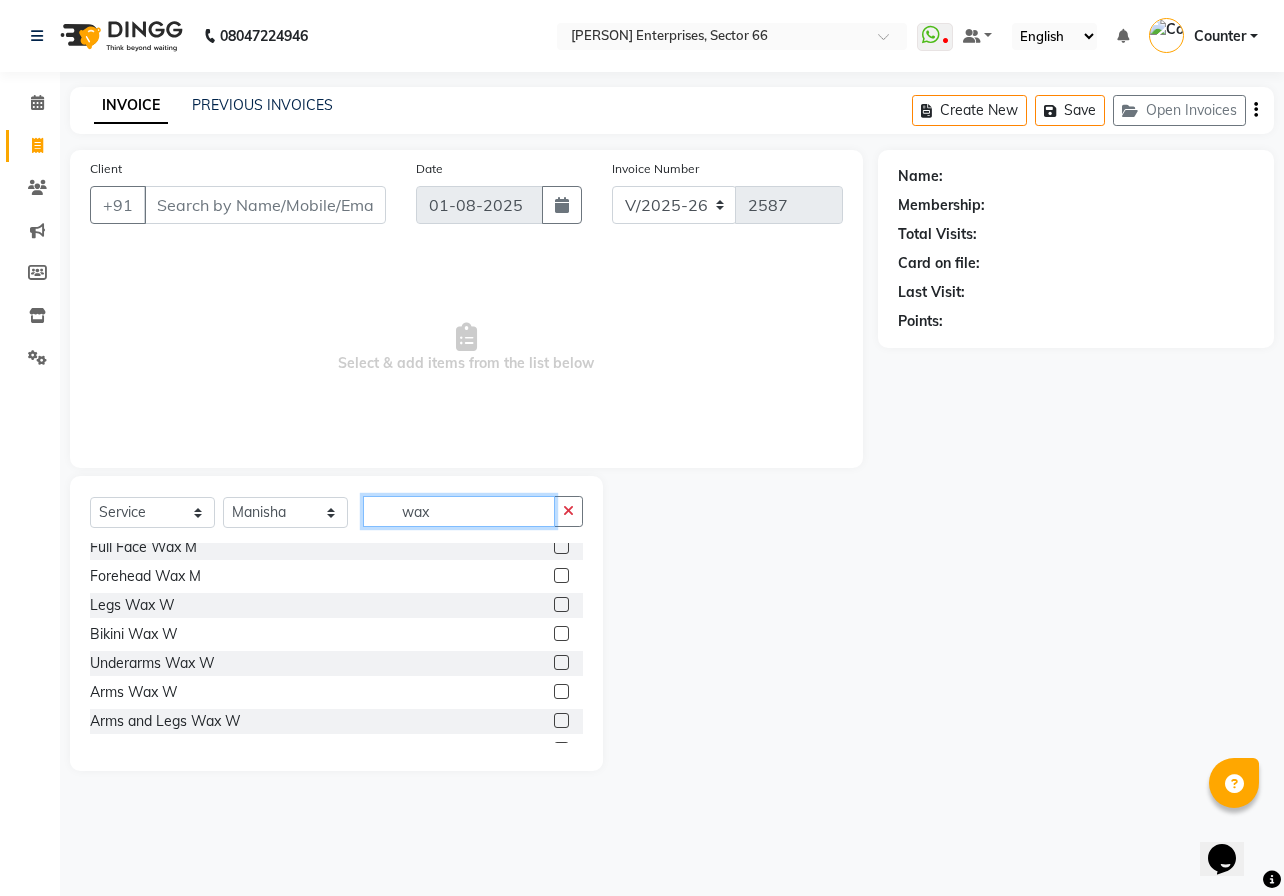 scroll, scrollTop: 280, scrollLeft: 0, axis: vertical 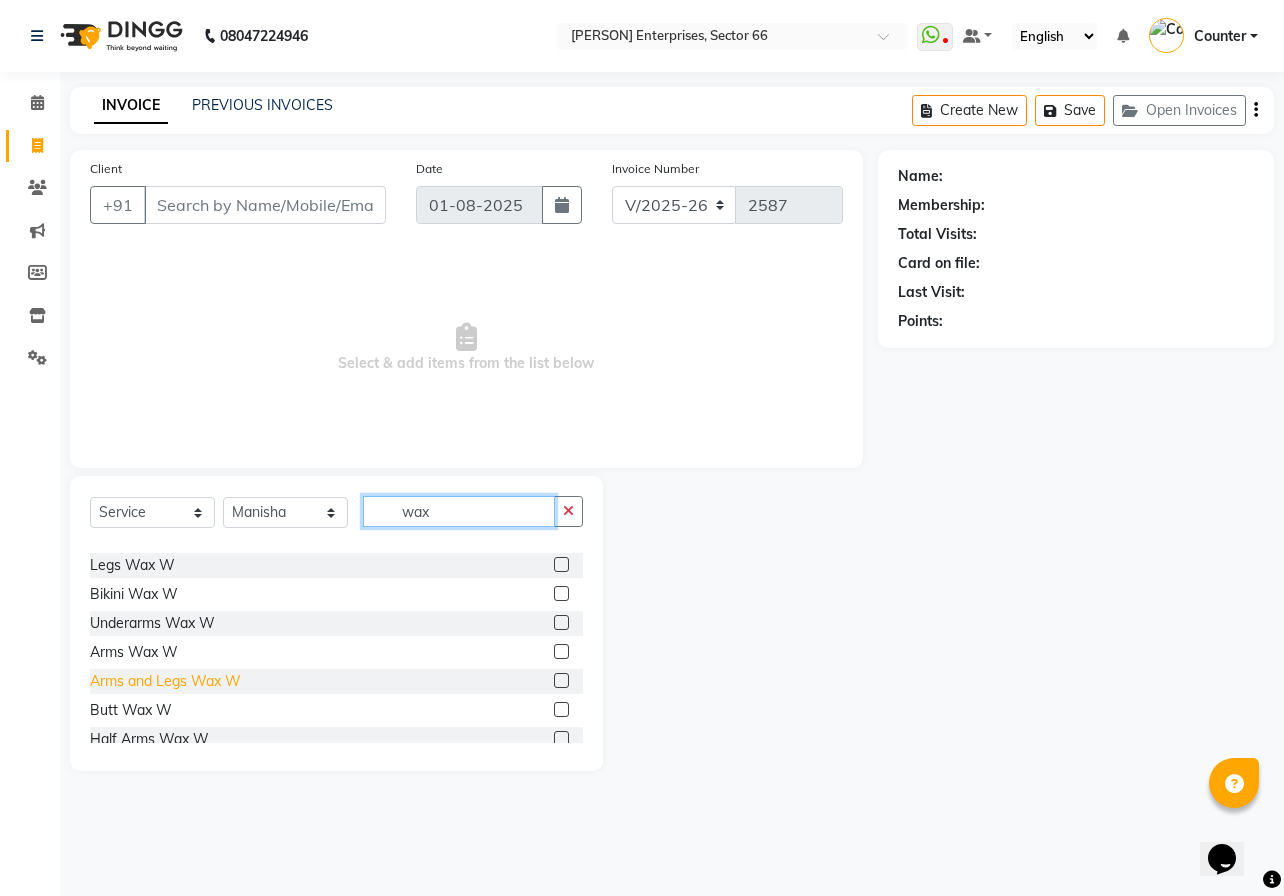 type on "wax" 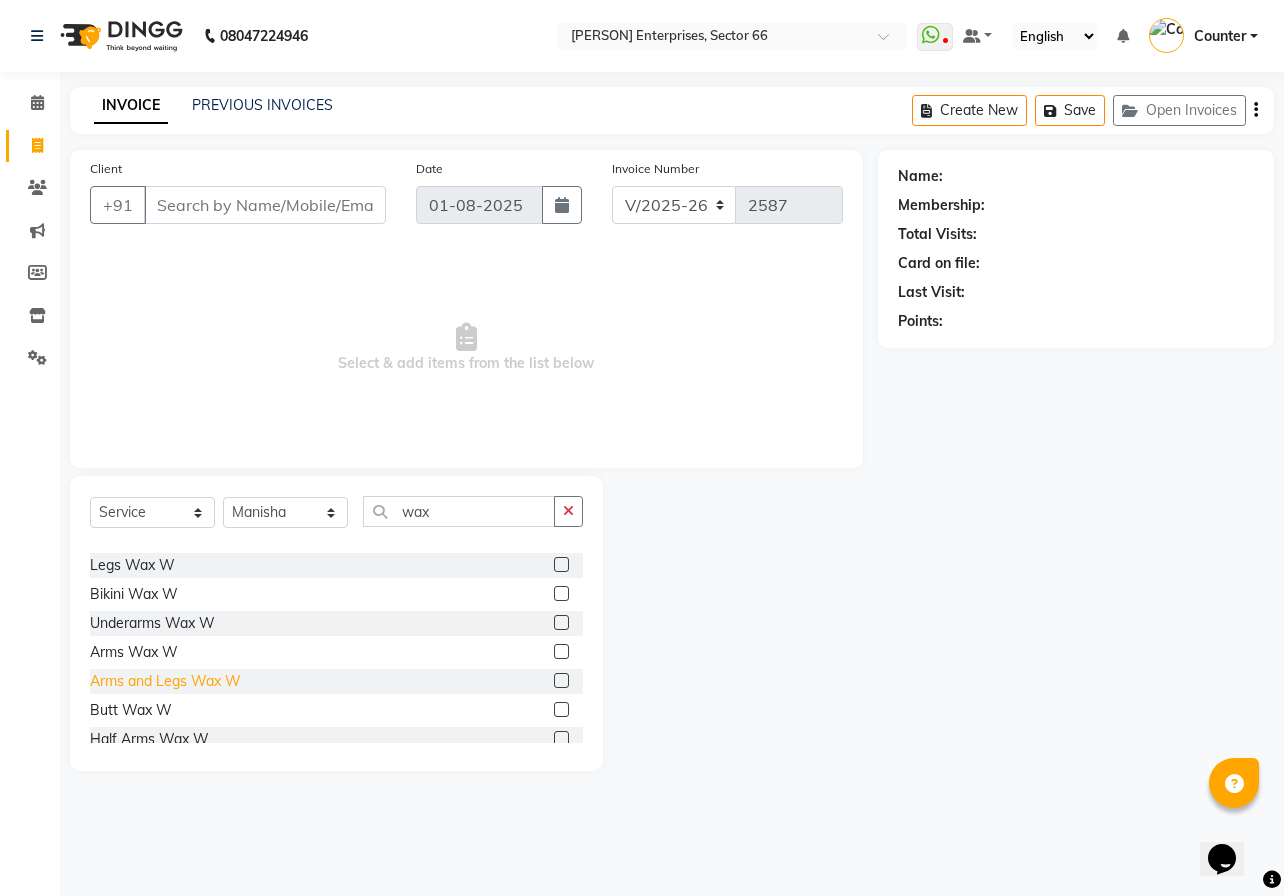 click on "Arms and Legs Wax W" 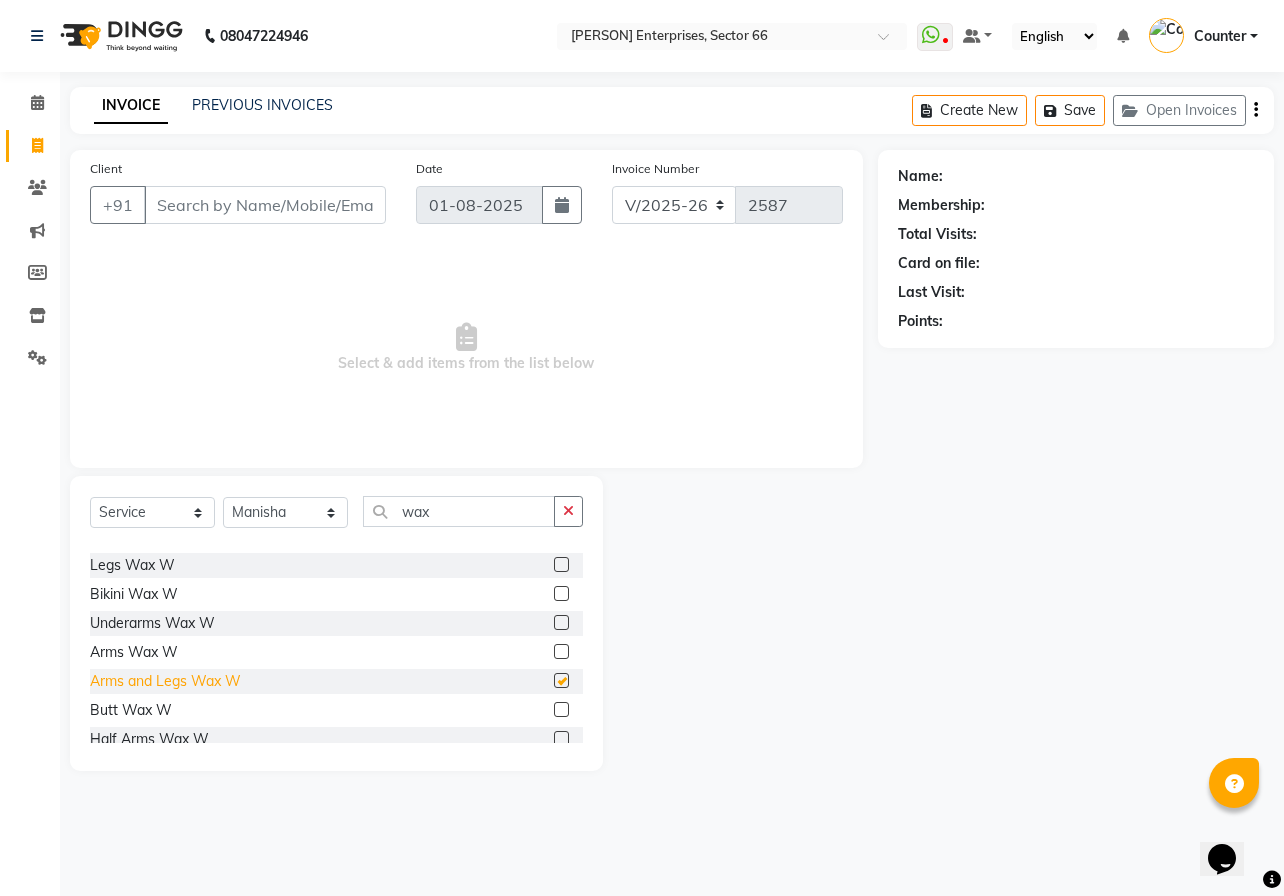 checkbox on "false" 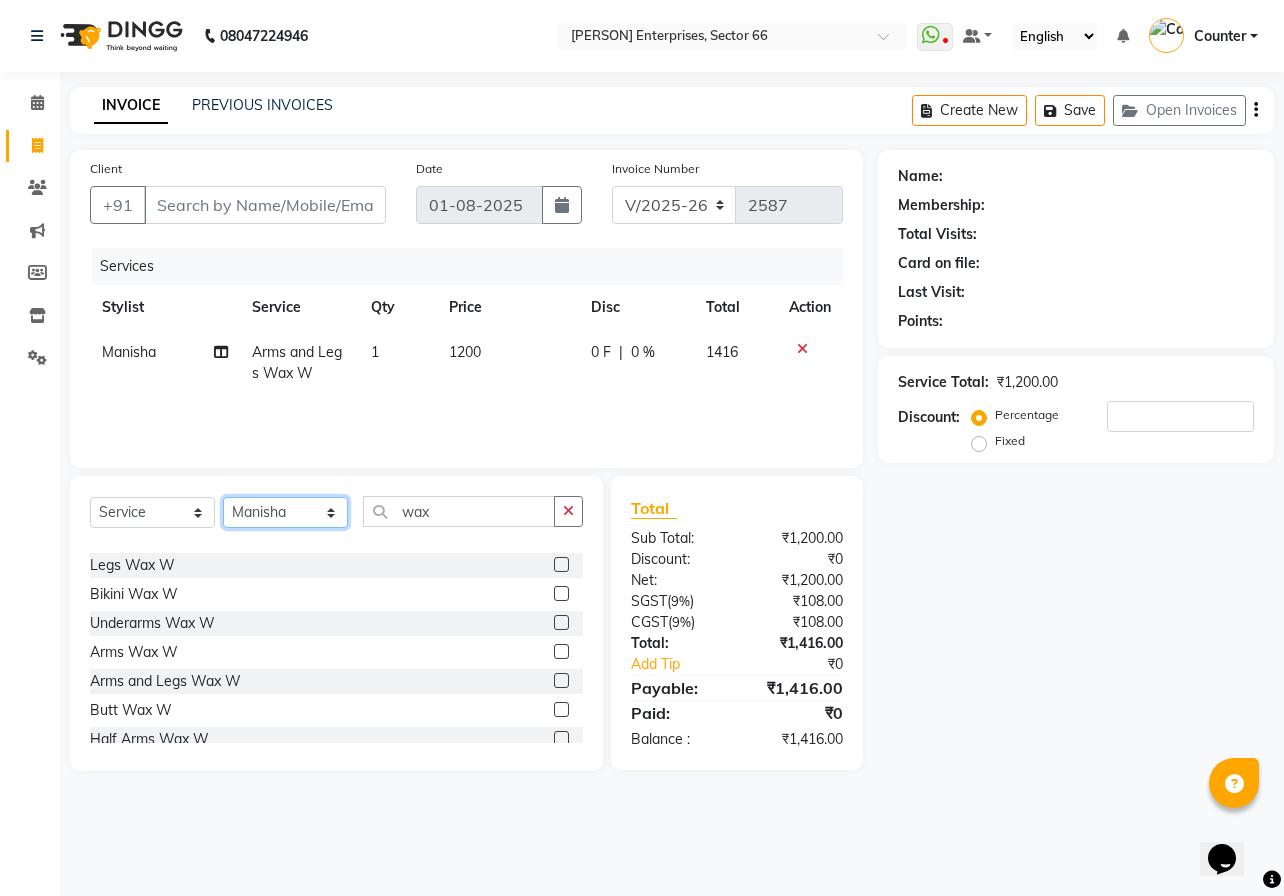 click on "Select Stylist [PERSON] Counter [PERSON] [PERSON] [PERSON] [PERSON] [PERSON] [PERSON]" 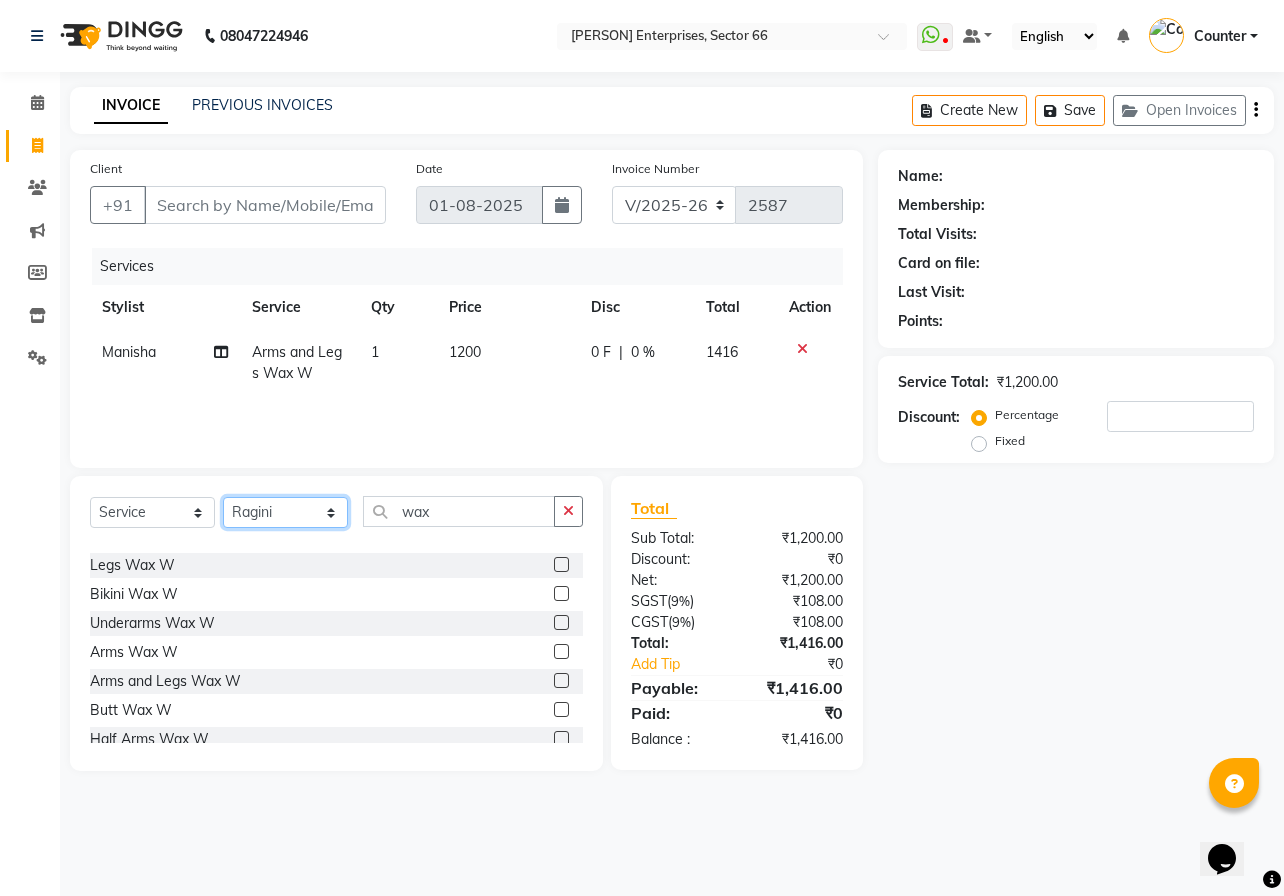 click on "Select Stylist [PERSON] Counter [PERSON] [PERSON] [PERSON] [PERSON] [PERSON] [PERSON]" 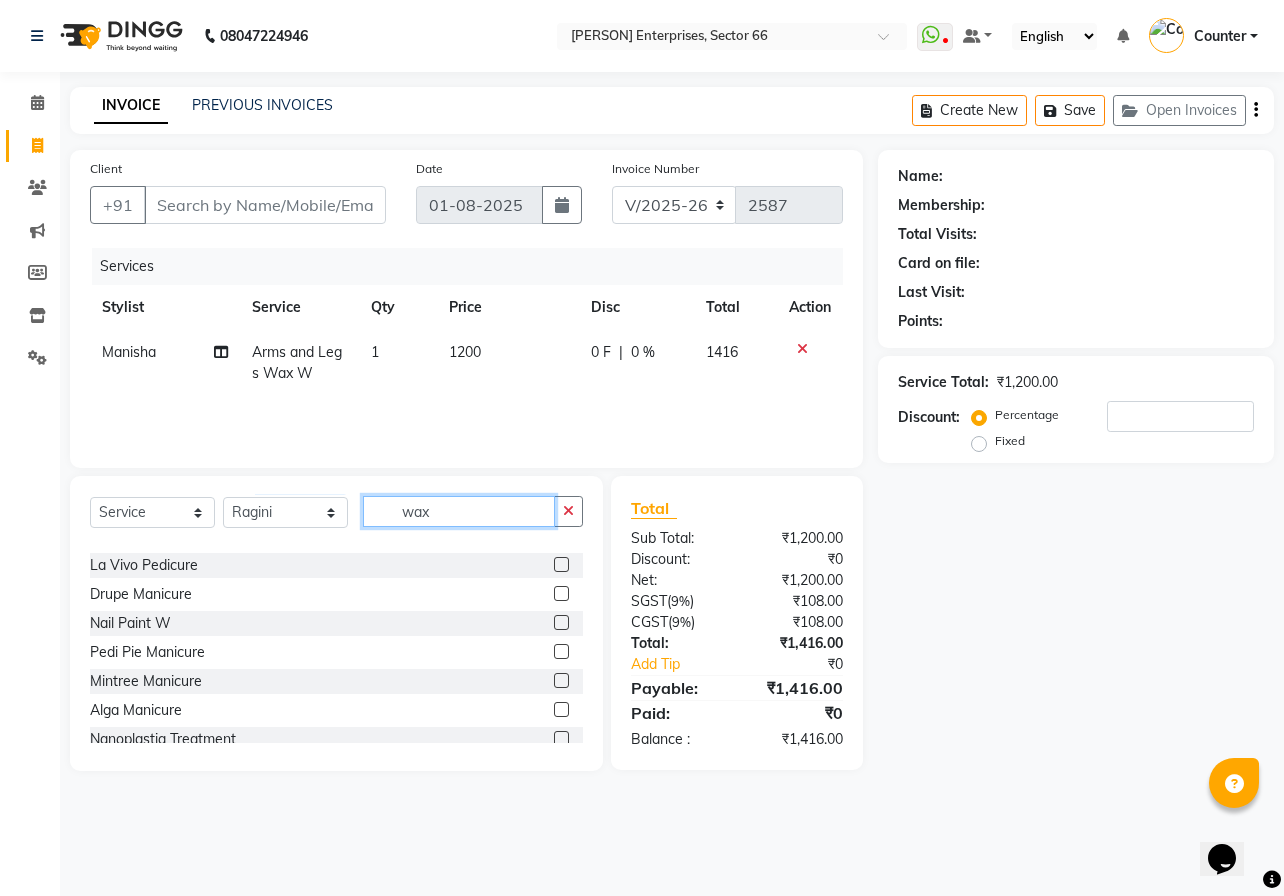 click on "wax" 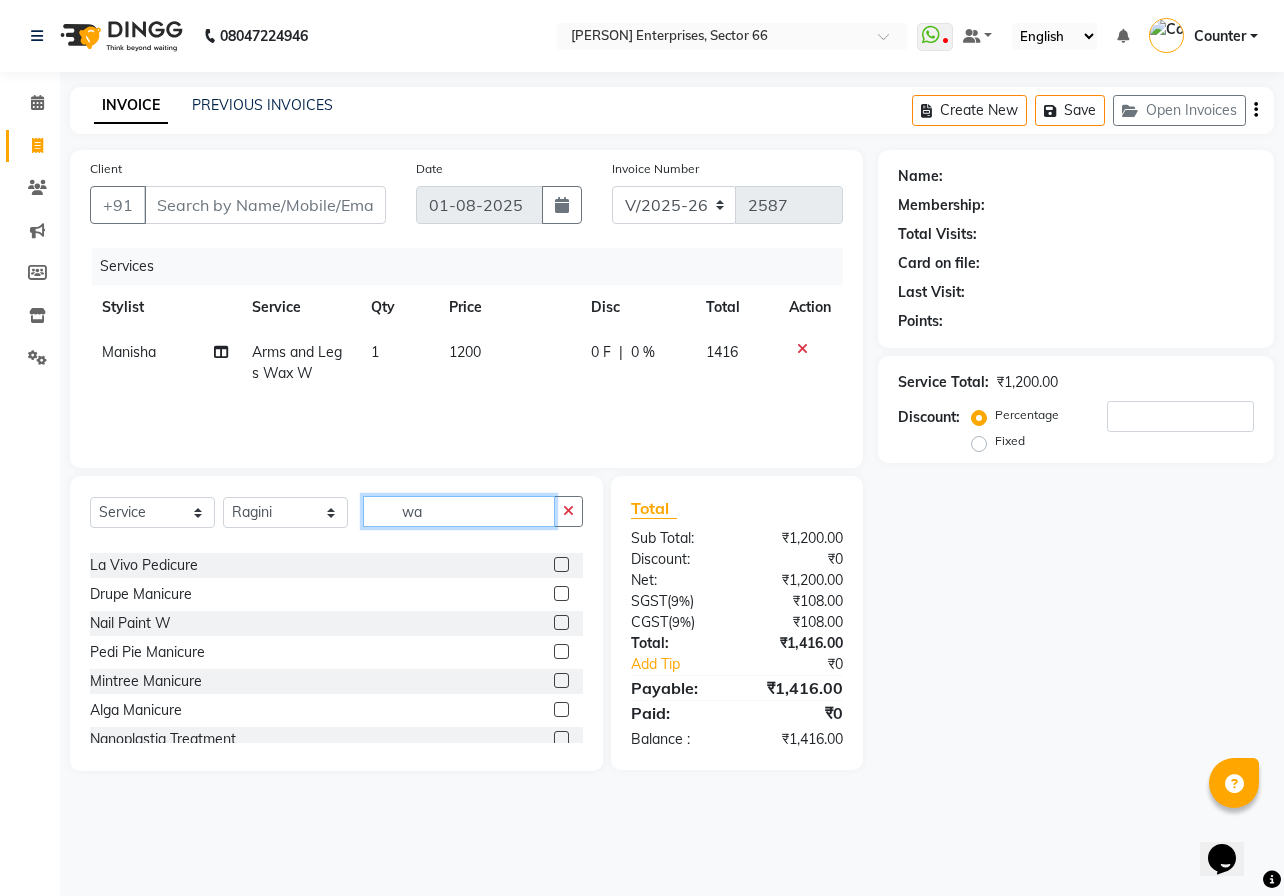 type on "w" 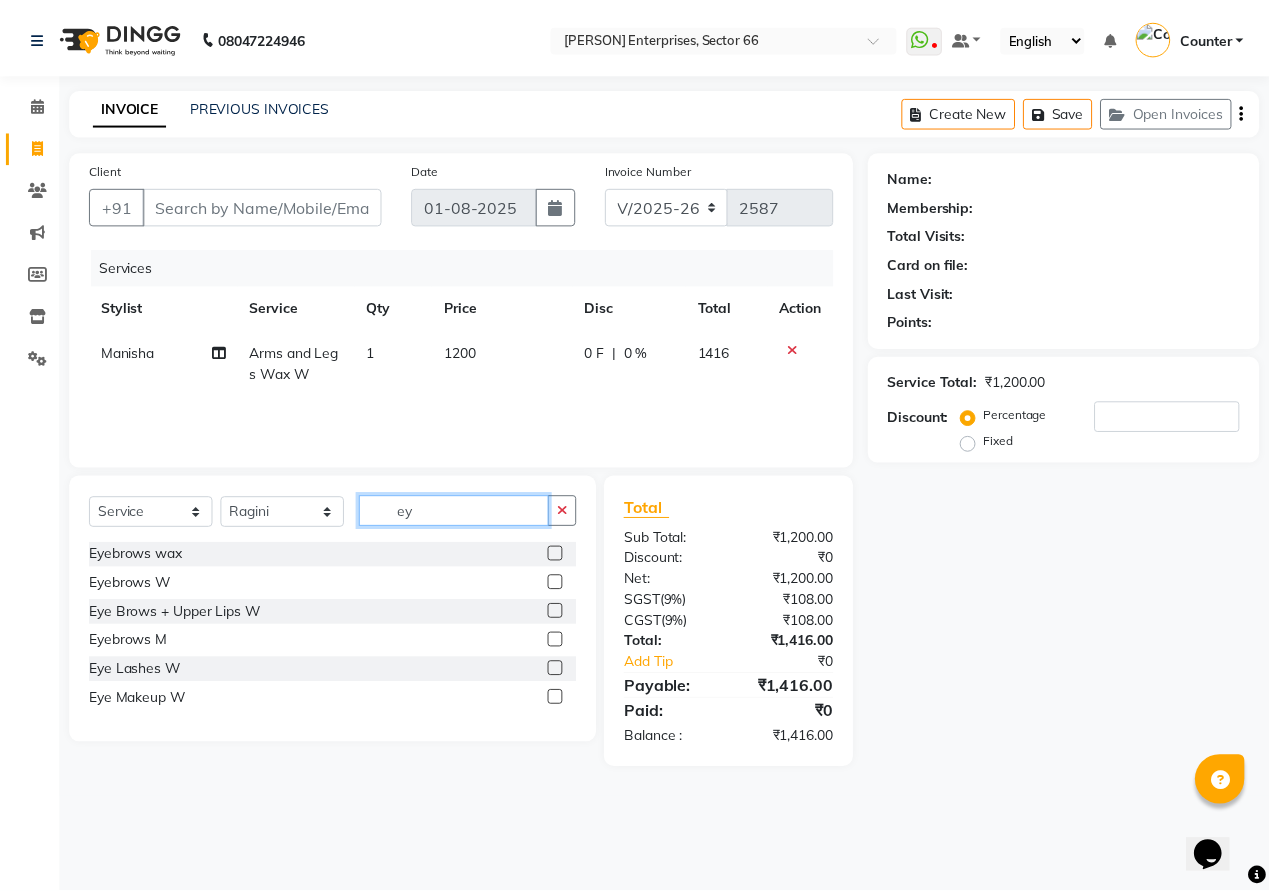 scroll, scrollTop: 0, scrollLeft: 0, axis: both 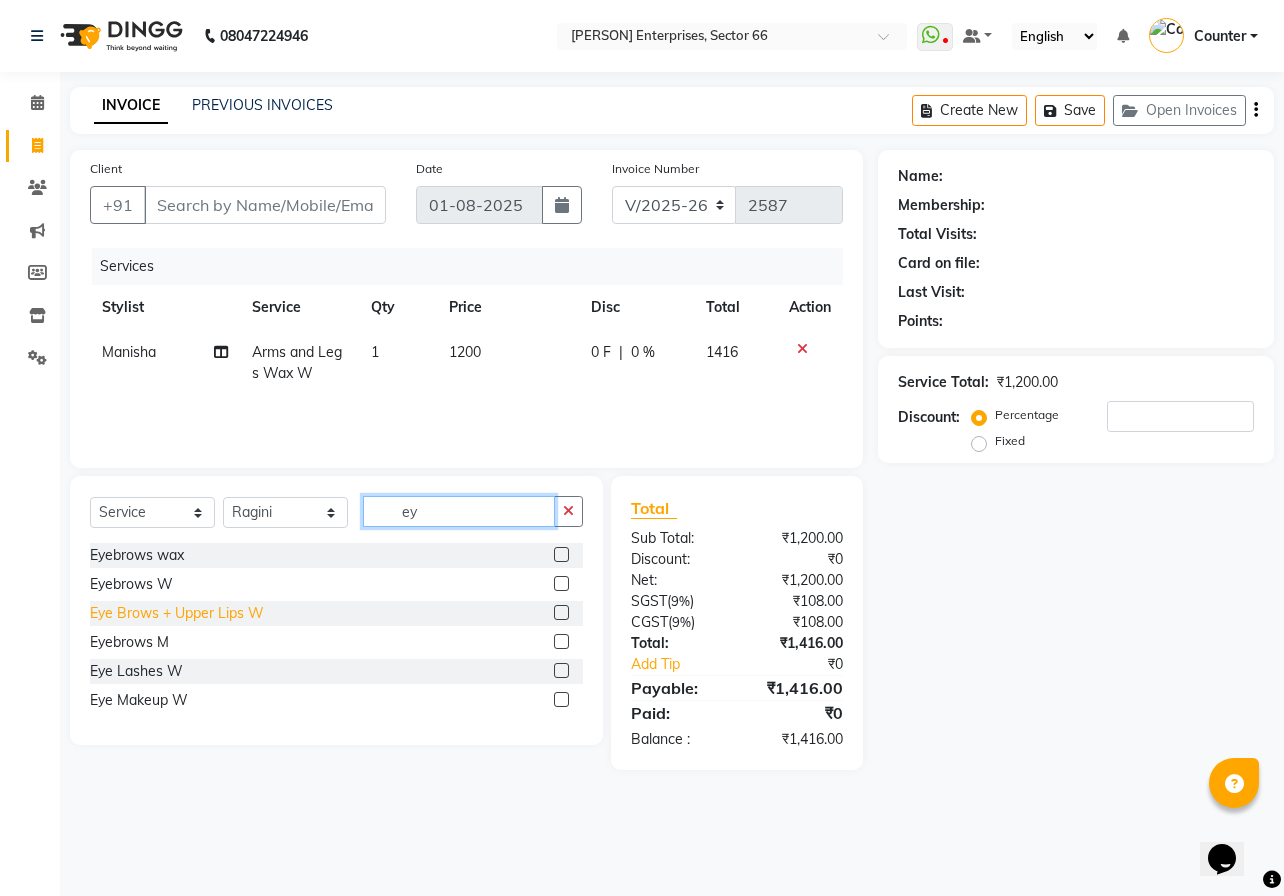 type on "ey" 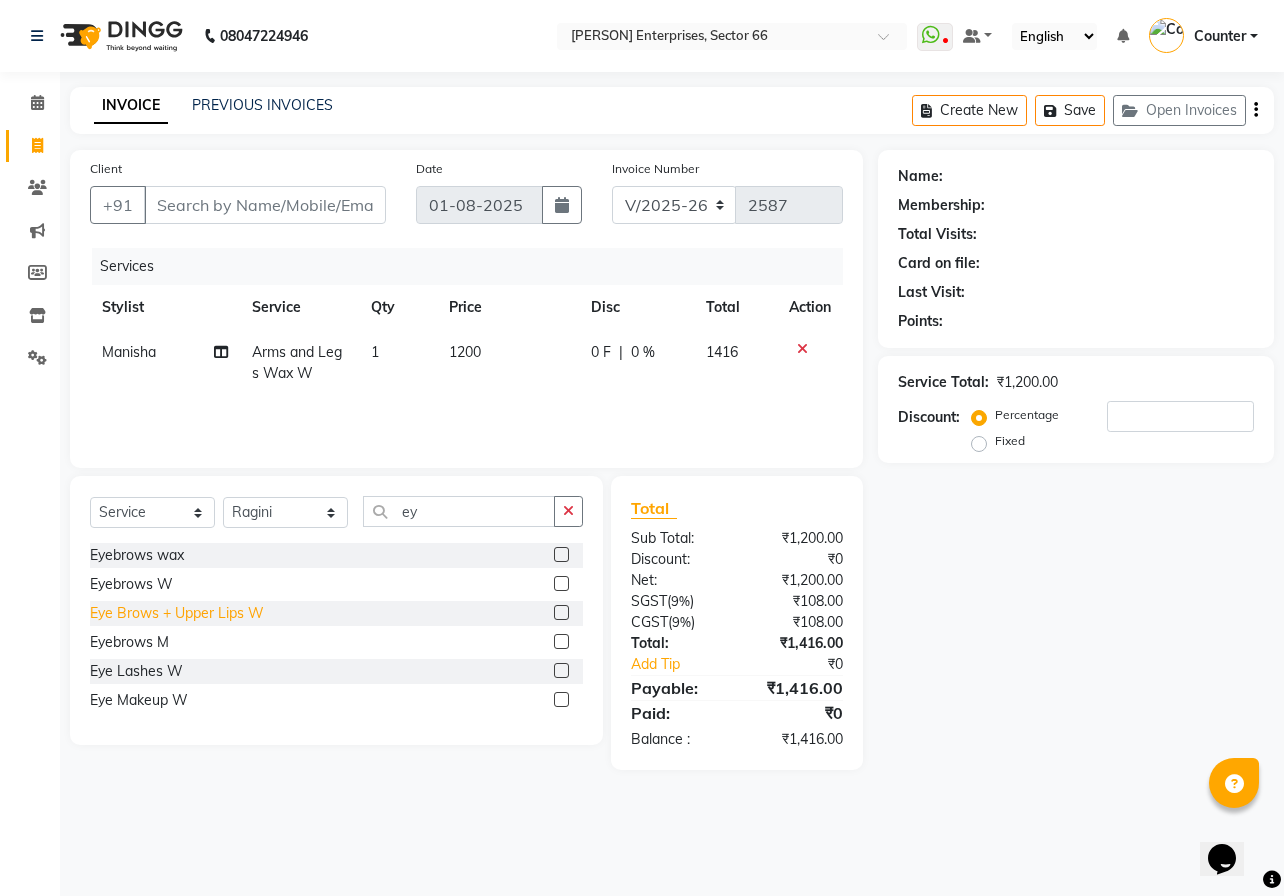 click on "Eye Brows + Upper Lips W" 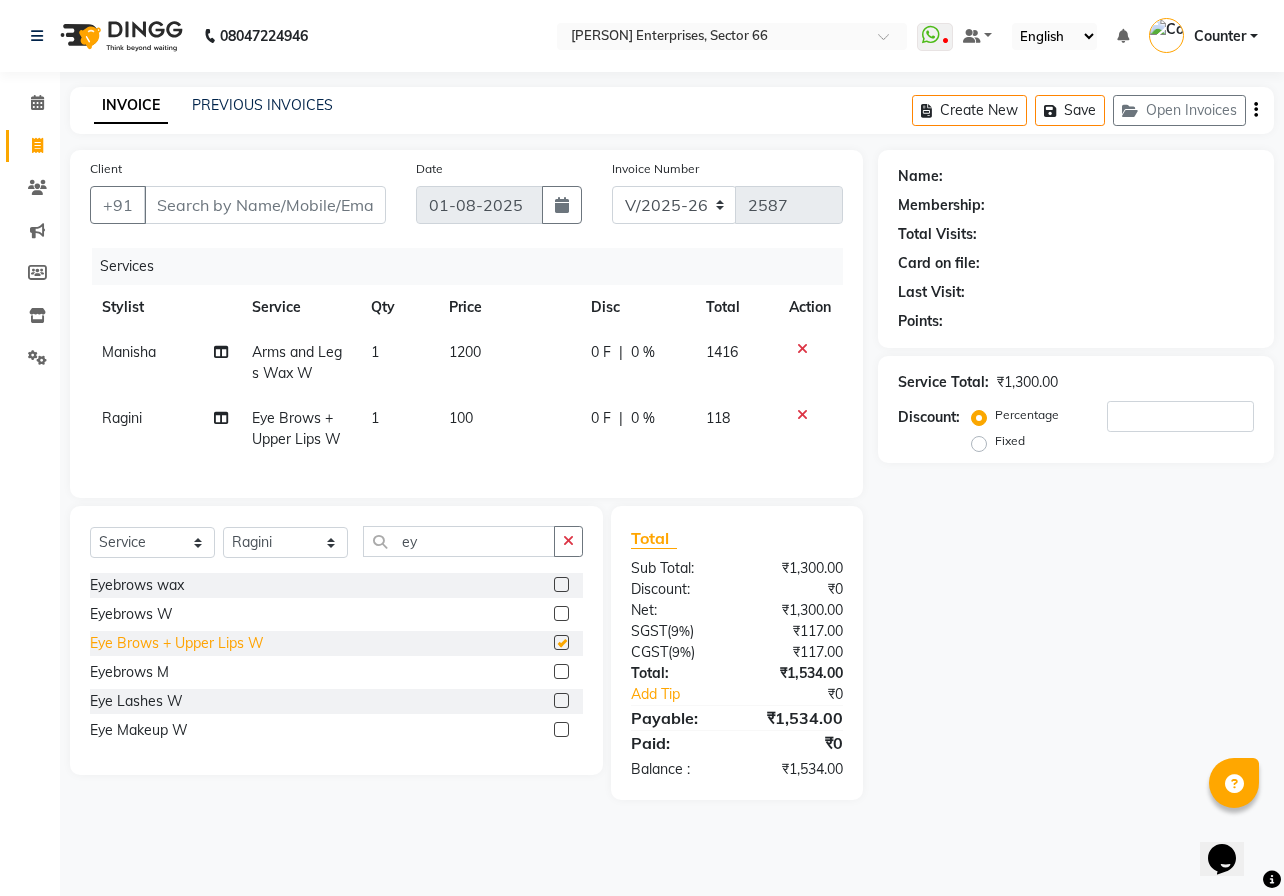 checkbox on "false" 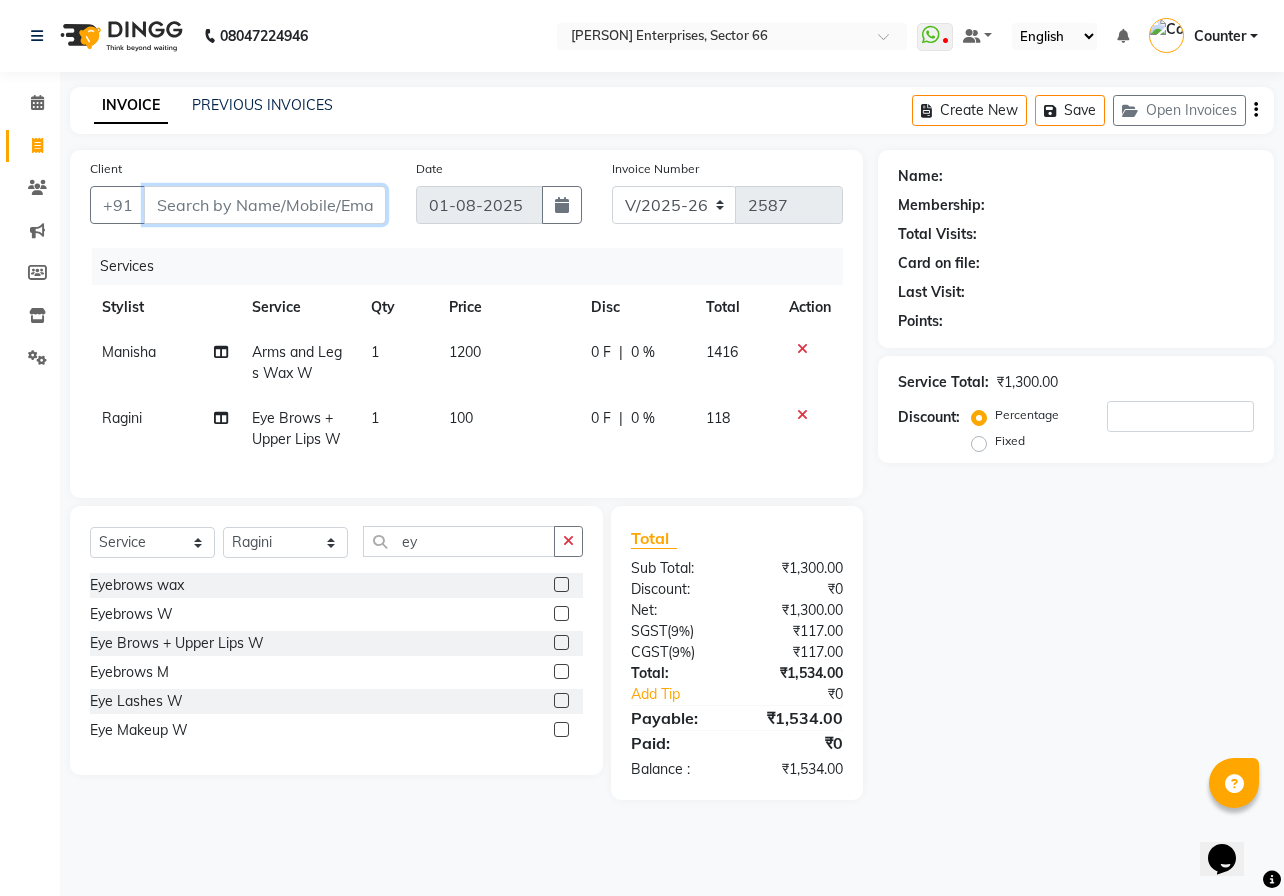 click on "Client" at bounding box center [265, 205] 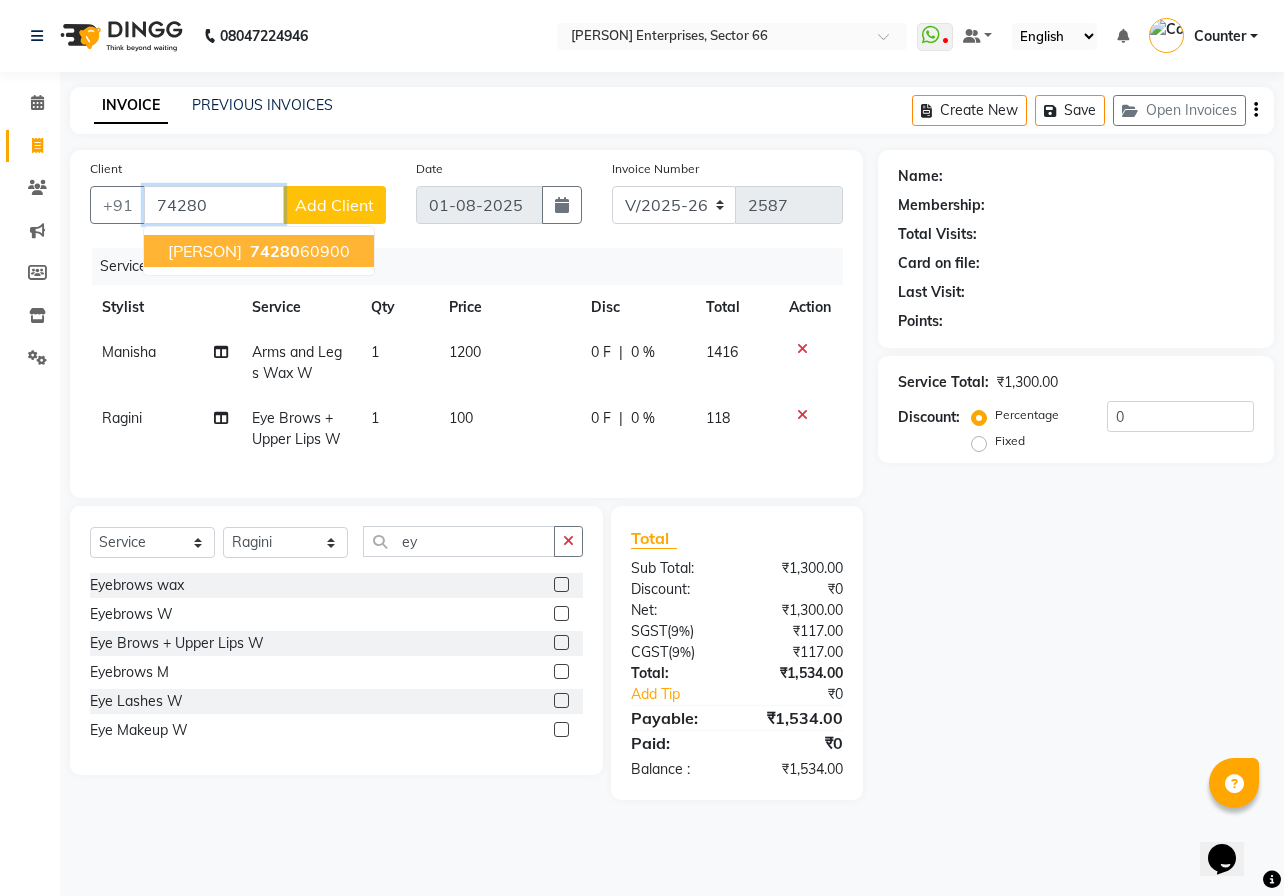 click on "Nykss Salon   74280 60900" at bounding box center (259, 251) 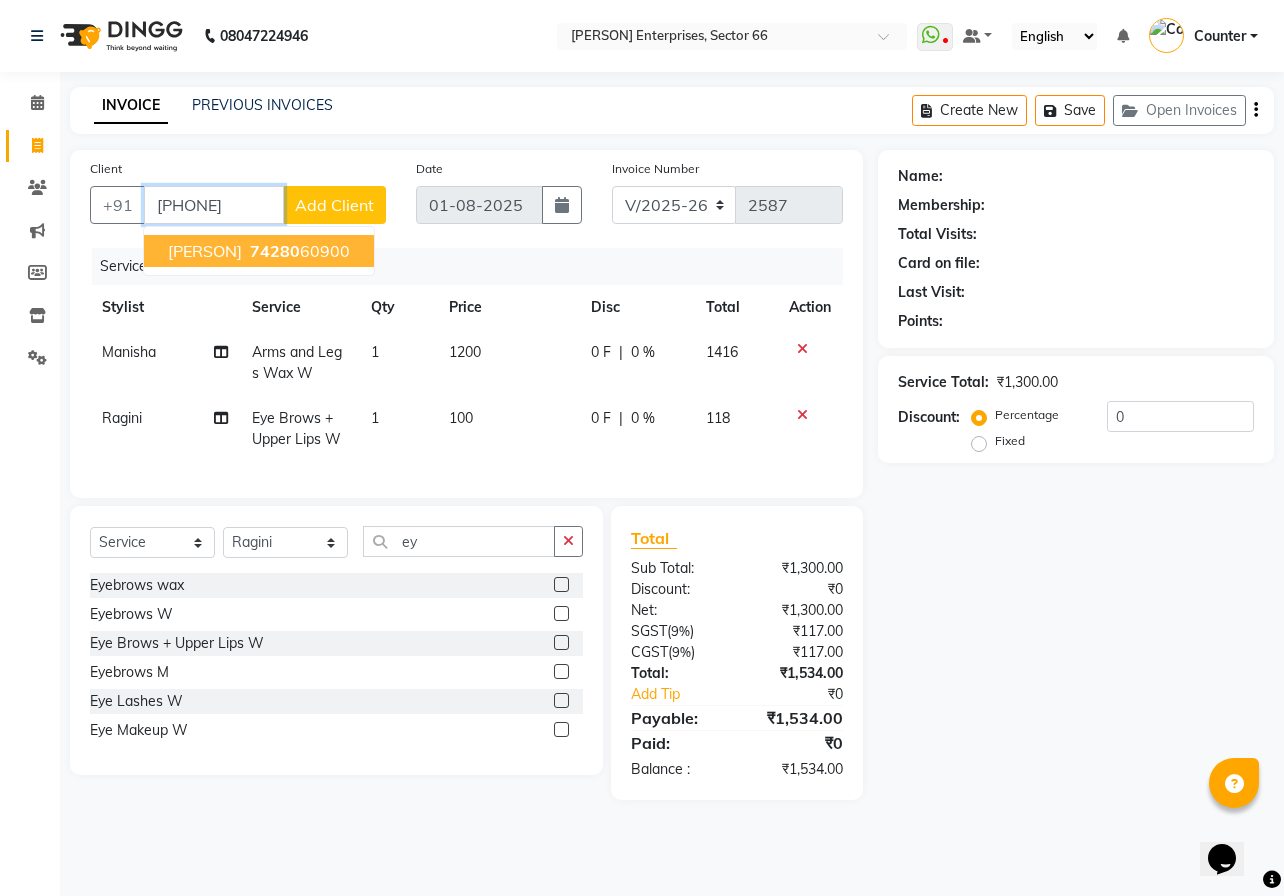 type on "[PHONE]" 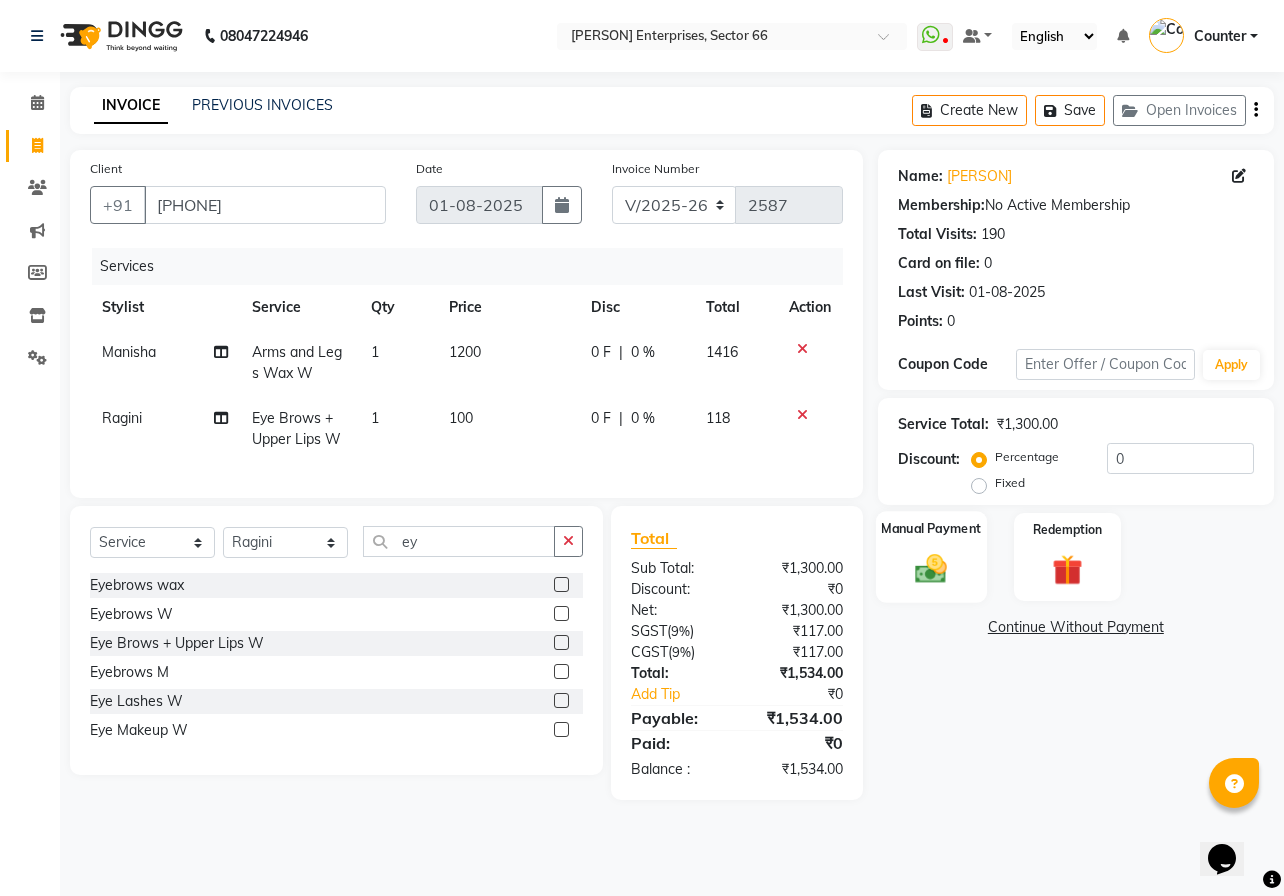 click 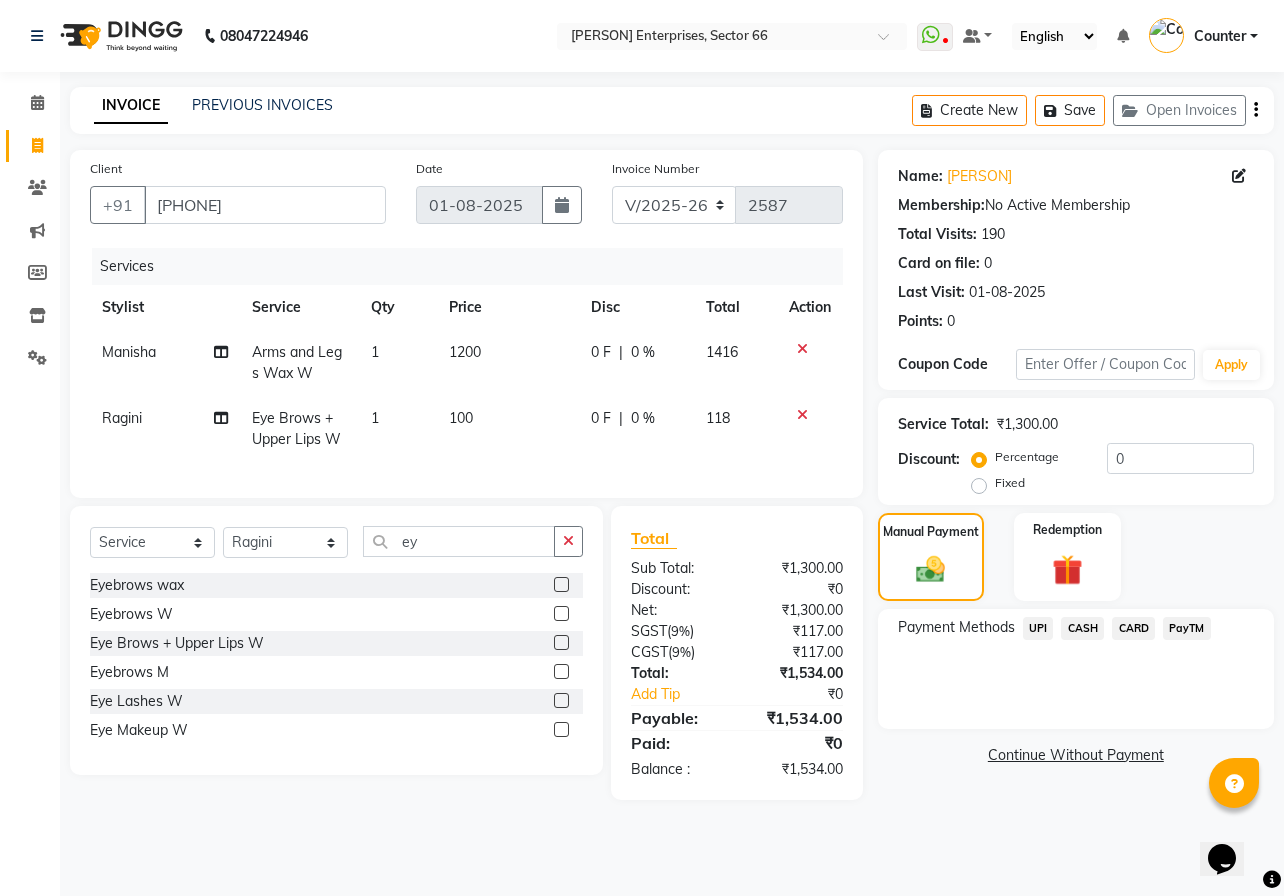 click on "UPI" 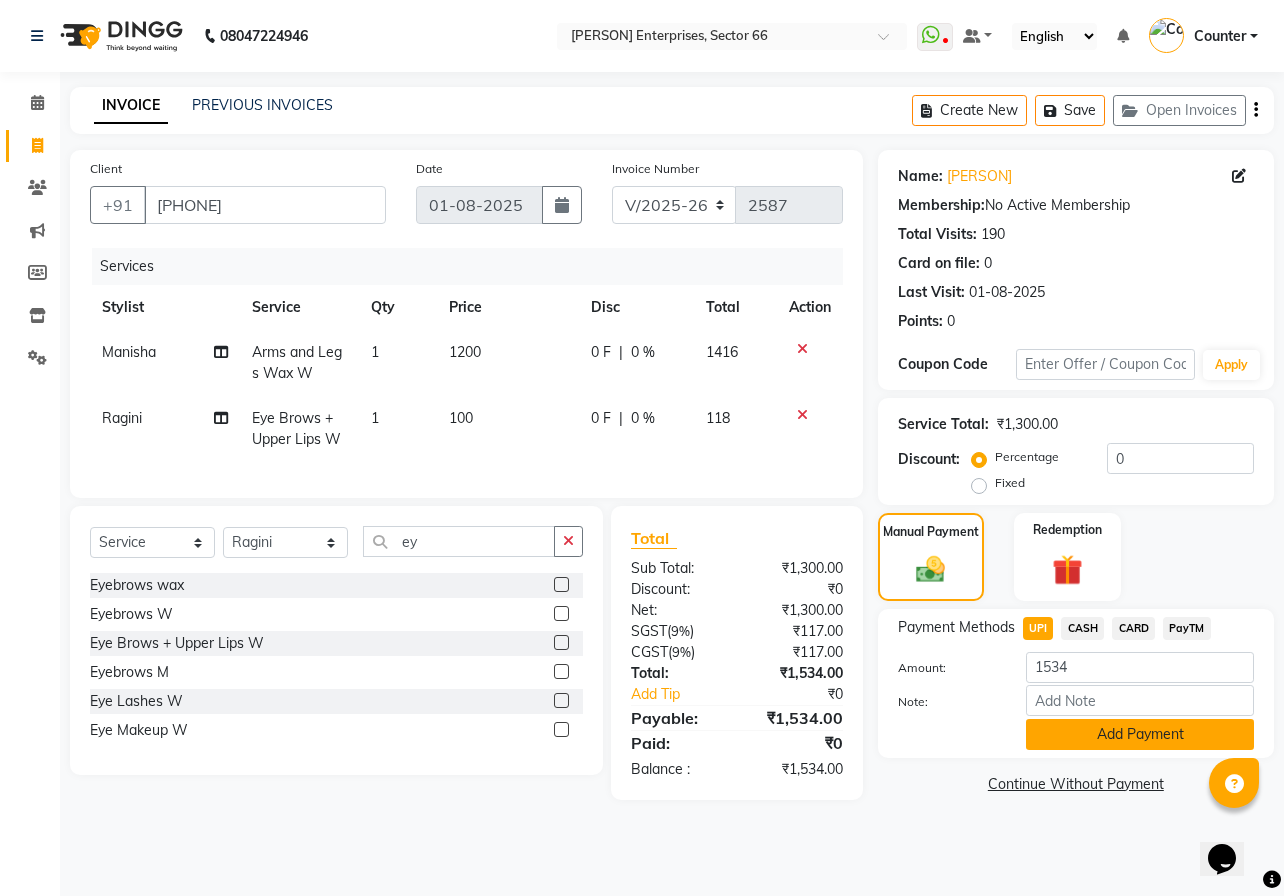 click on "Add Payment" 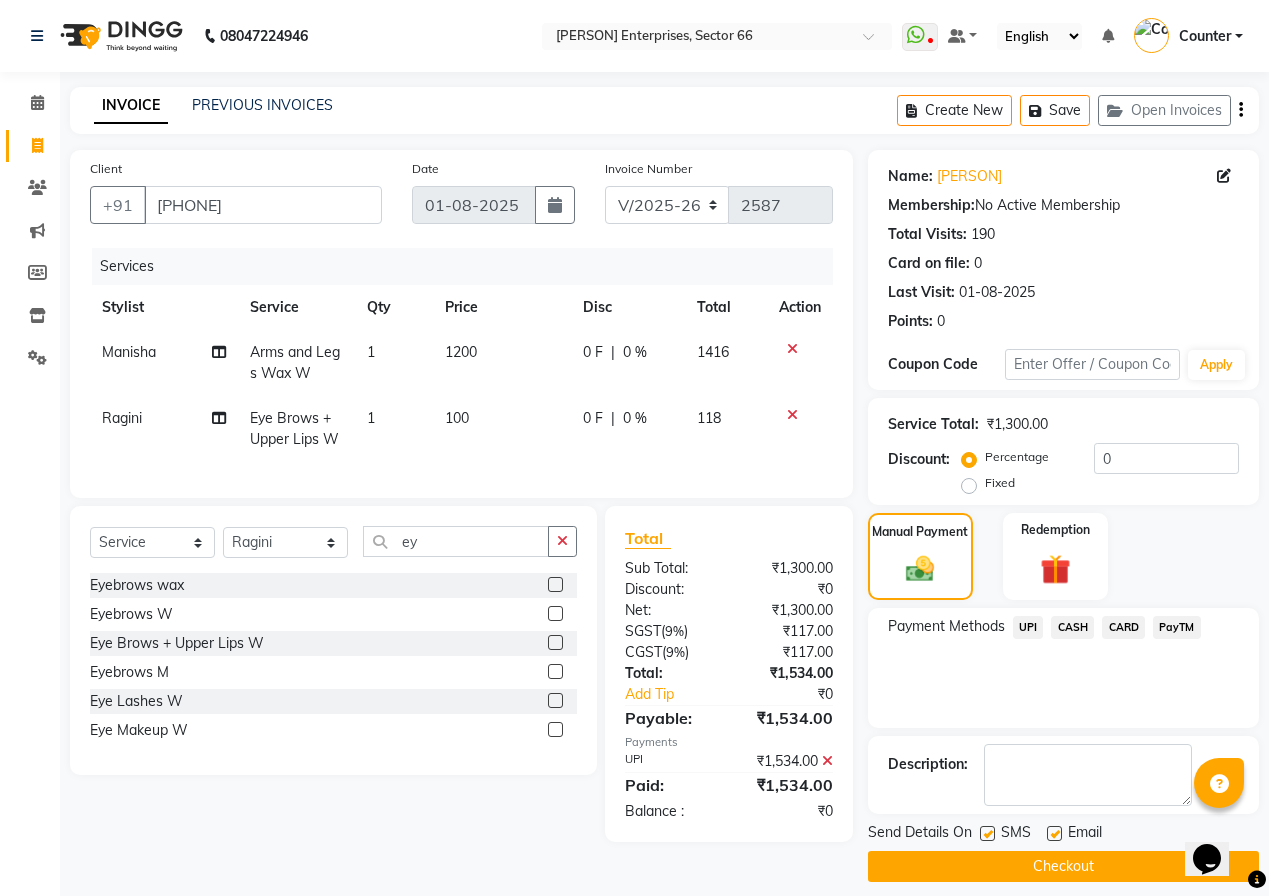 click on "Checkout" 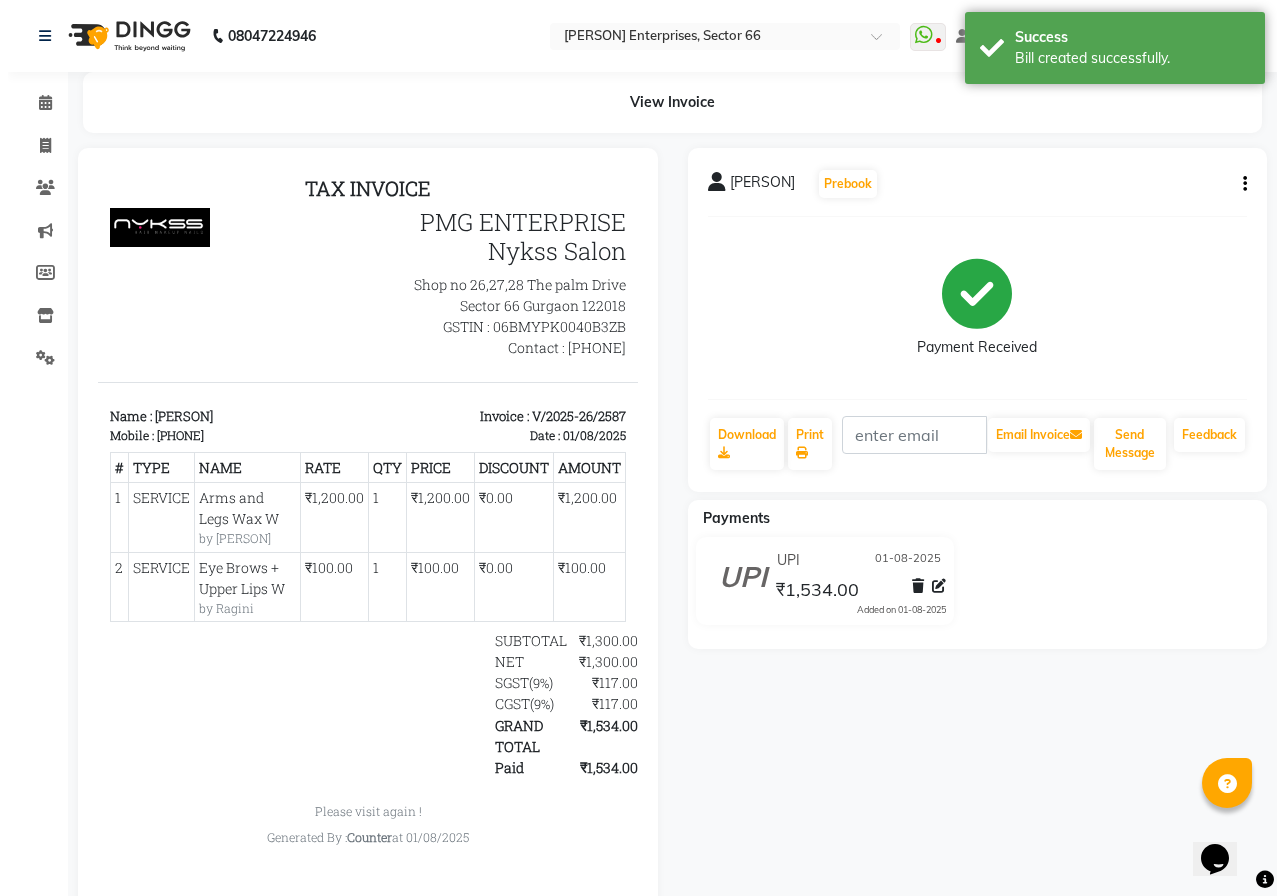 scroll, scrollTop: 0, scrollLeft: 0, axis: both 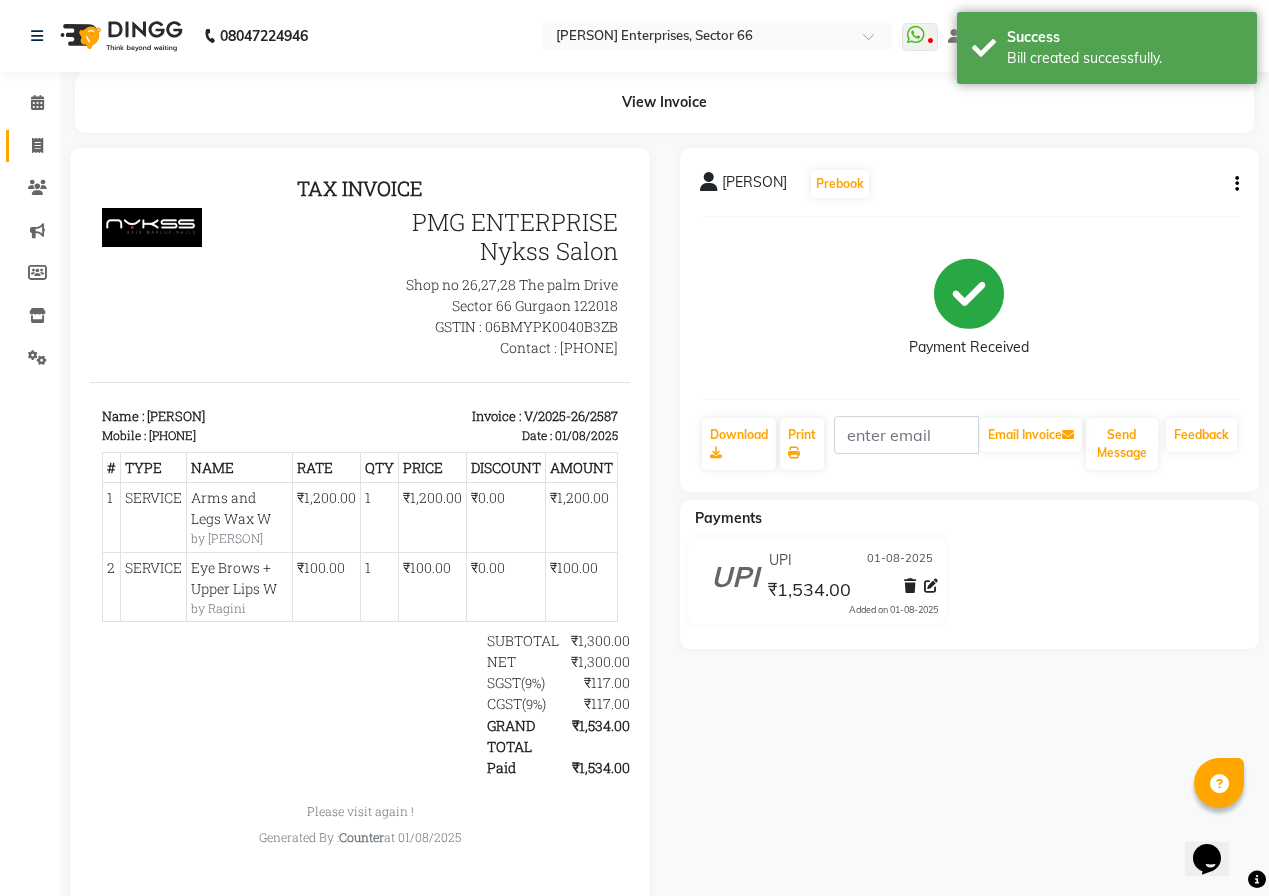 click 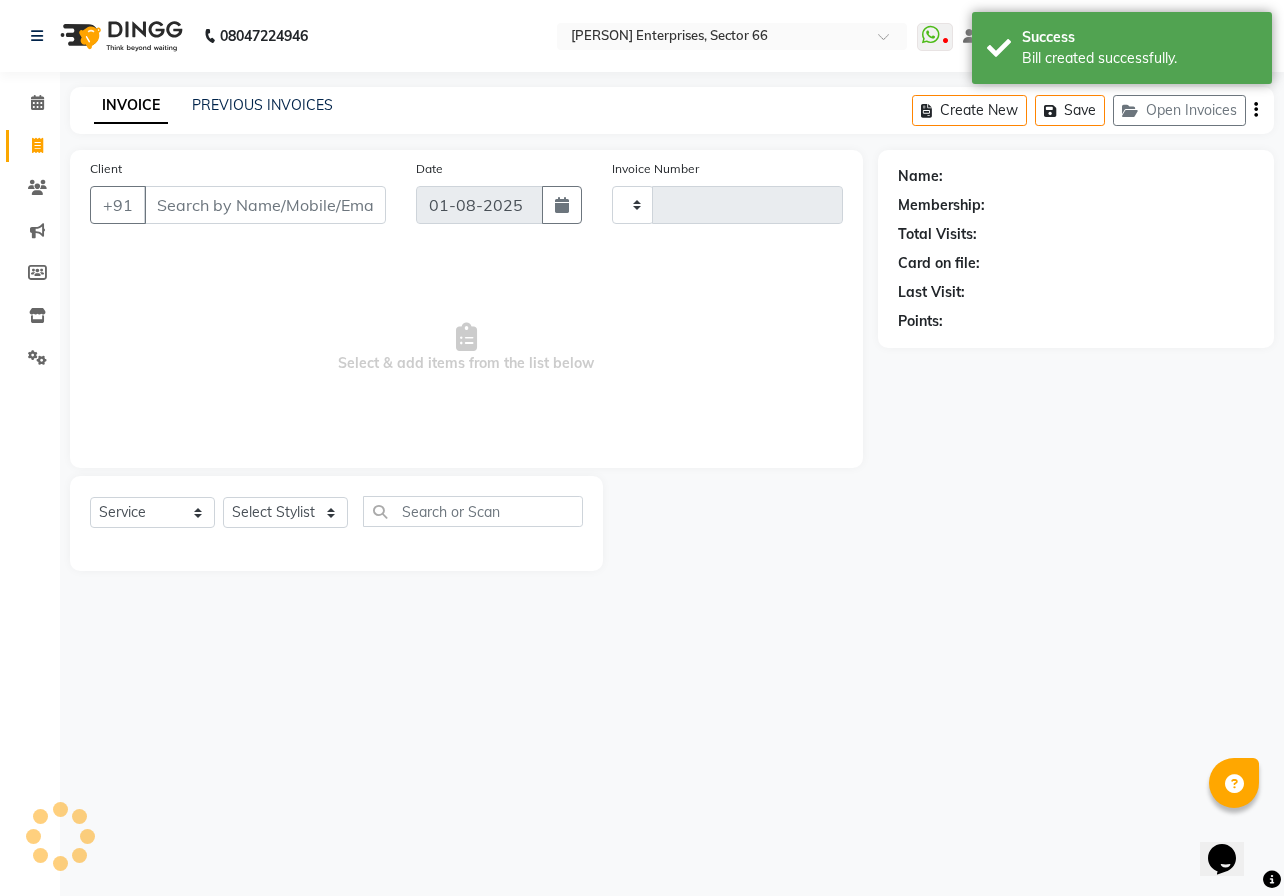 type on "2588" 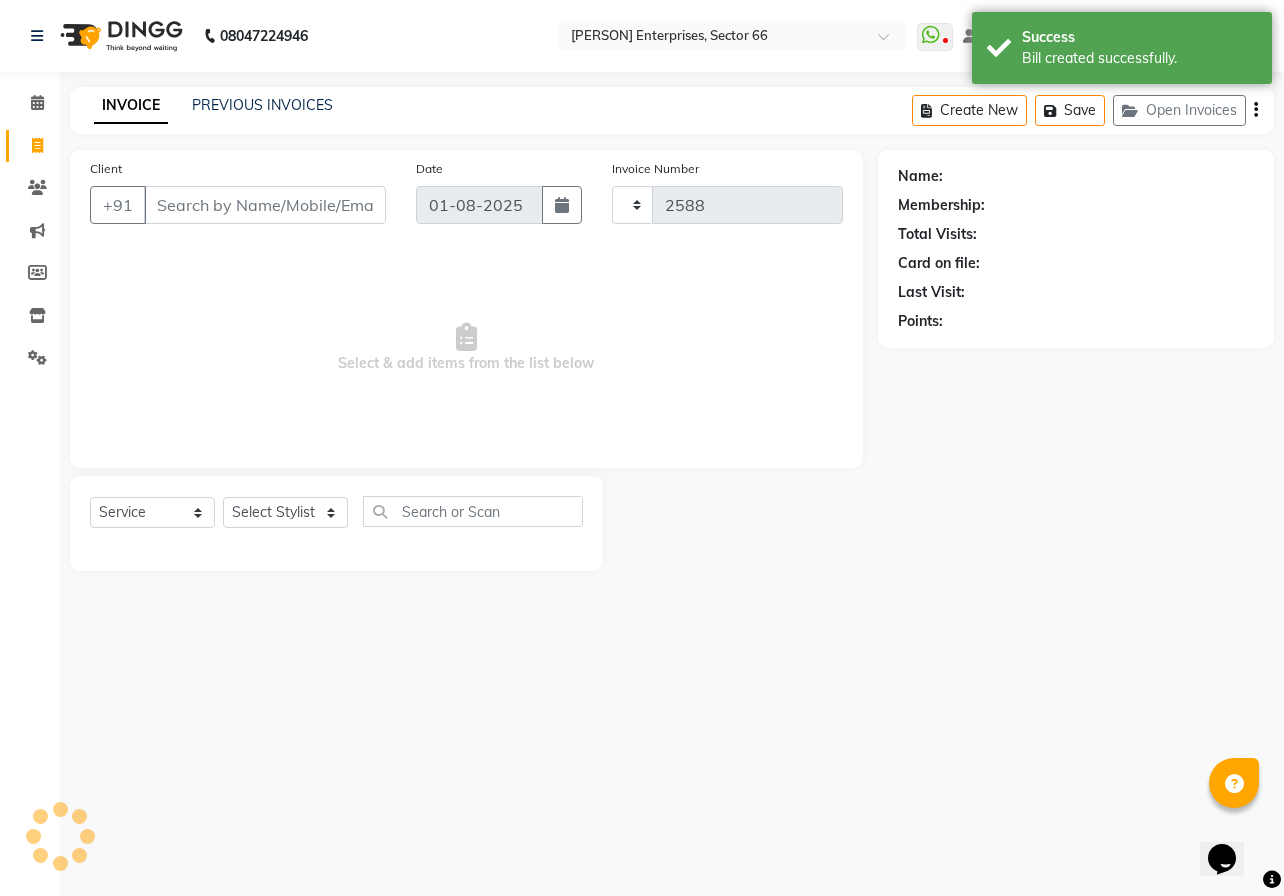 select on "889" 